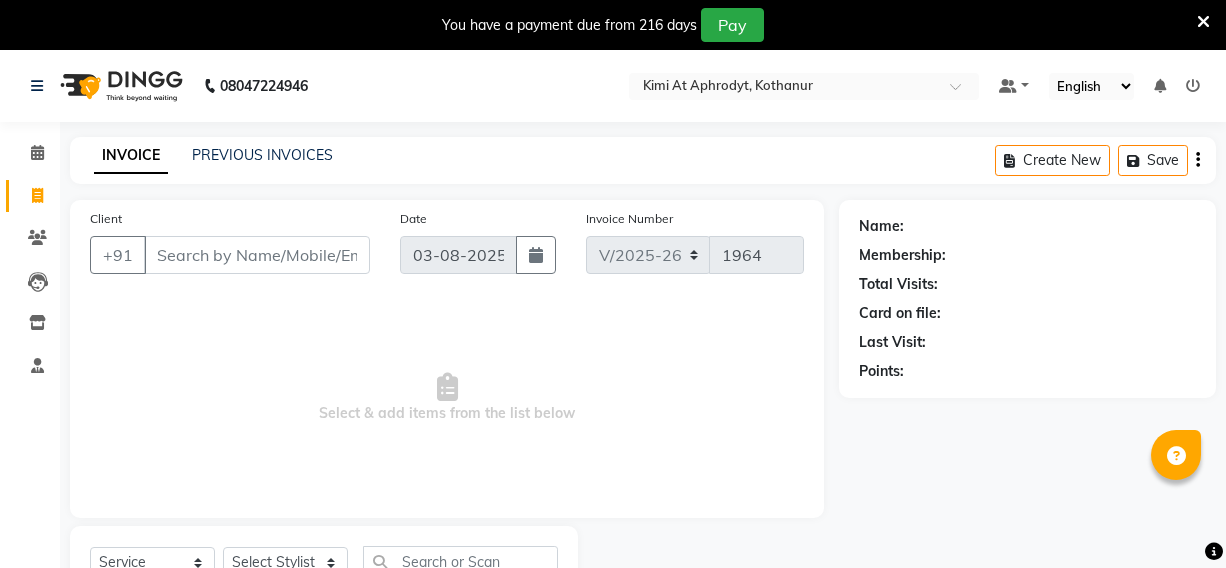 select on "7401" 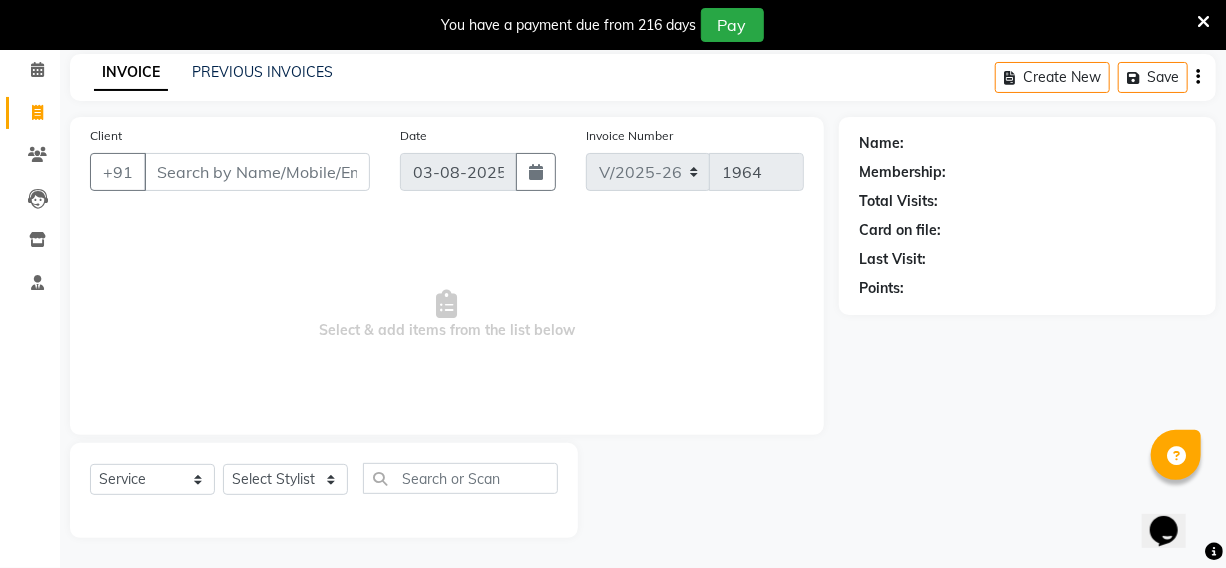 click on "Client" at bounding box center [257, 172] 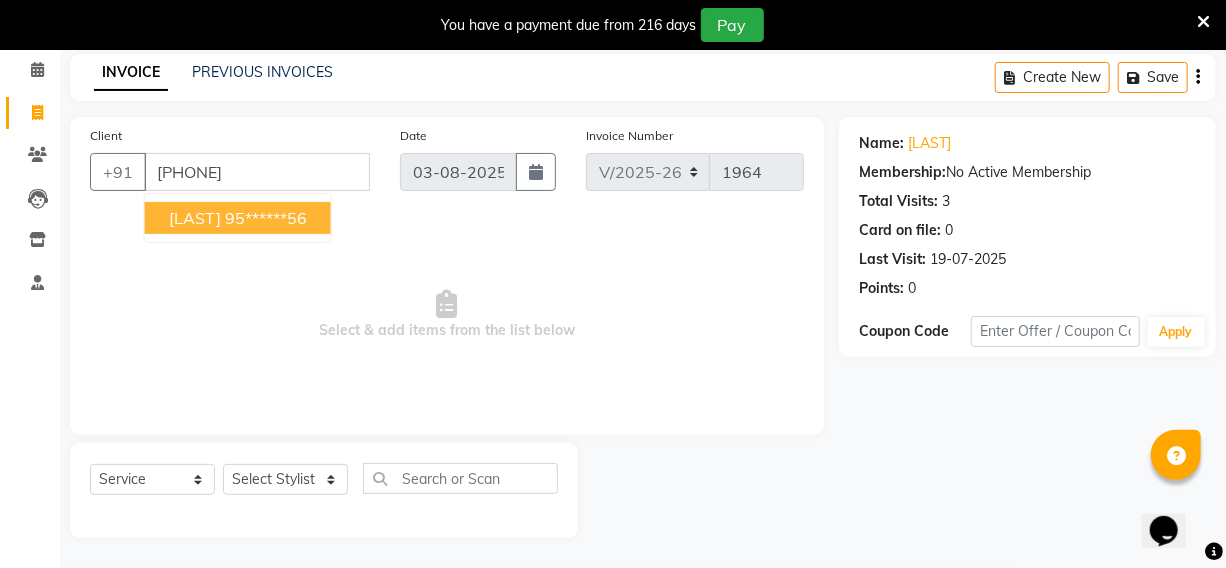 click on "[LAST]" at bounding box center (195, 218) 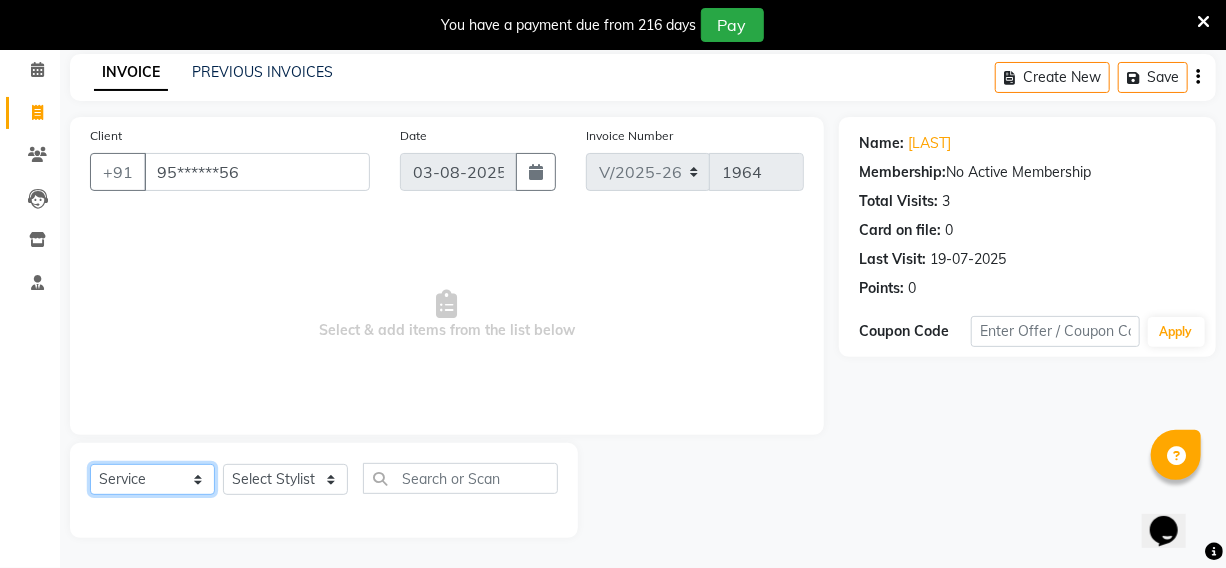 click on "Select  Service  Product  Membership  Package Voucher Prepaid Gift Card" 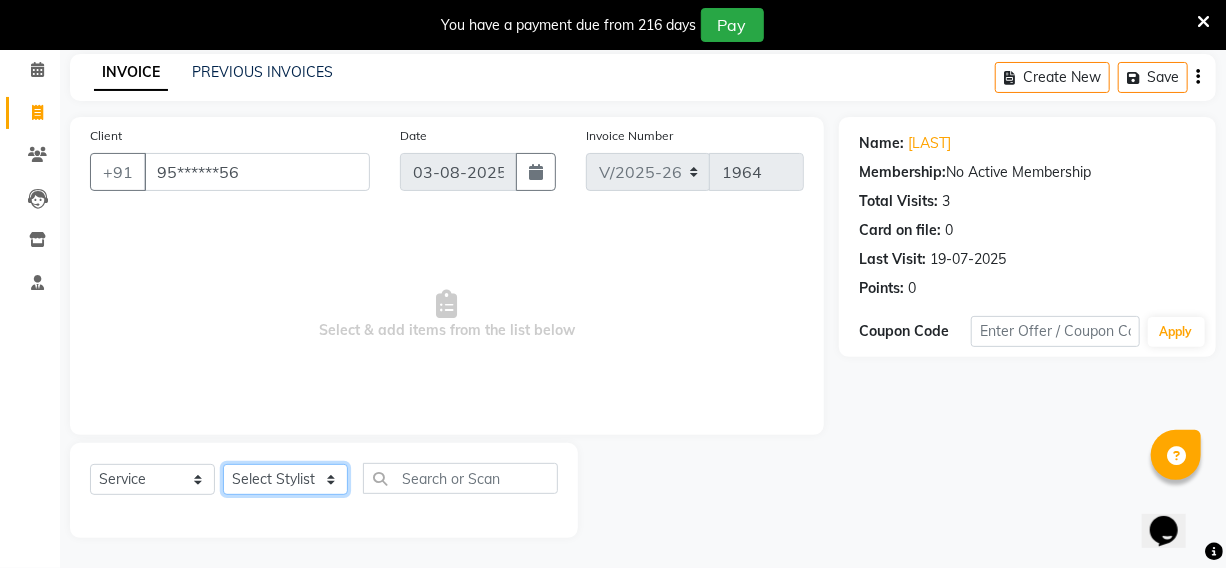 click on "Select Stylist [FIRST] [FIRST] [FIRST] [FIRST] [FIRST] [FIRST] [FIRST] [FIRST] [FIRST] [FIRST] [FIRST] [FIRST] [FIRST] [FIRST] [FIRST] [FIRST] [FIRST]" 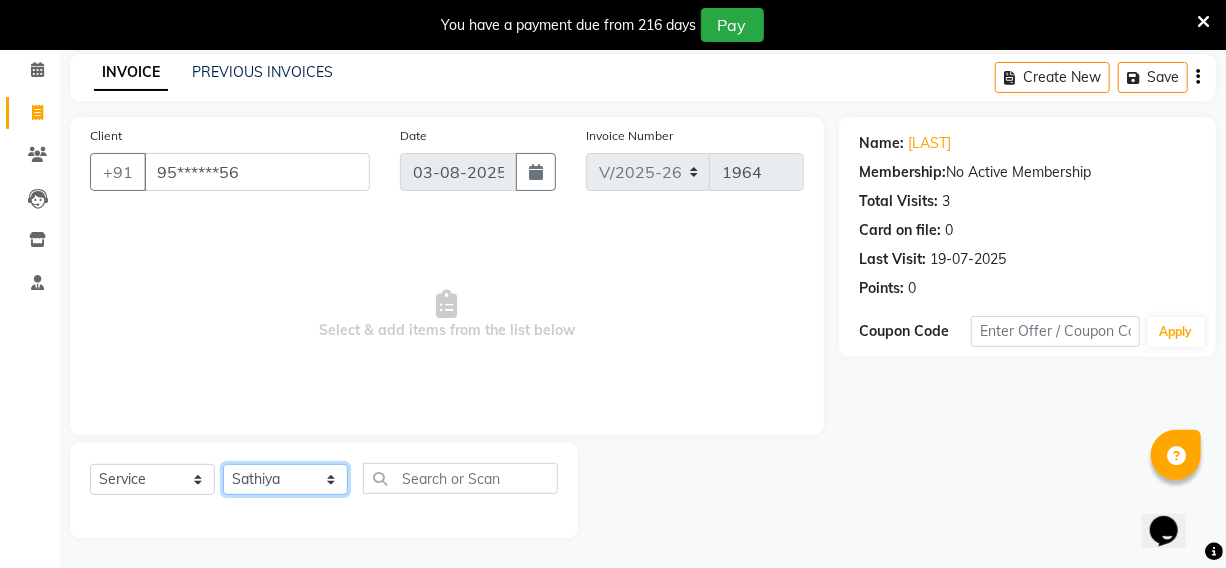 click on "Select Stylist [FIRST] [FIRST] [FIRST] [FIRST] [FIRST] [FIRST] [FIRST] [FIRST] [FIRST] [FIRST] [FIRST] [FIRST] [FIRST] [FIRST] [FIRST] [FIRST] [FIRST]" 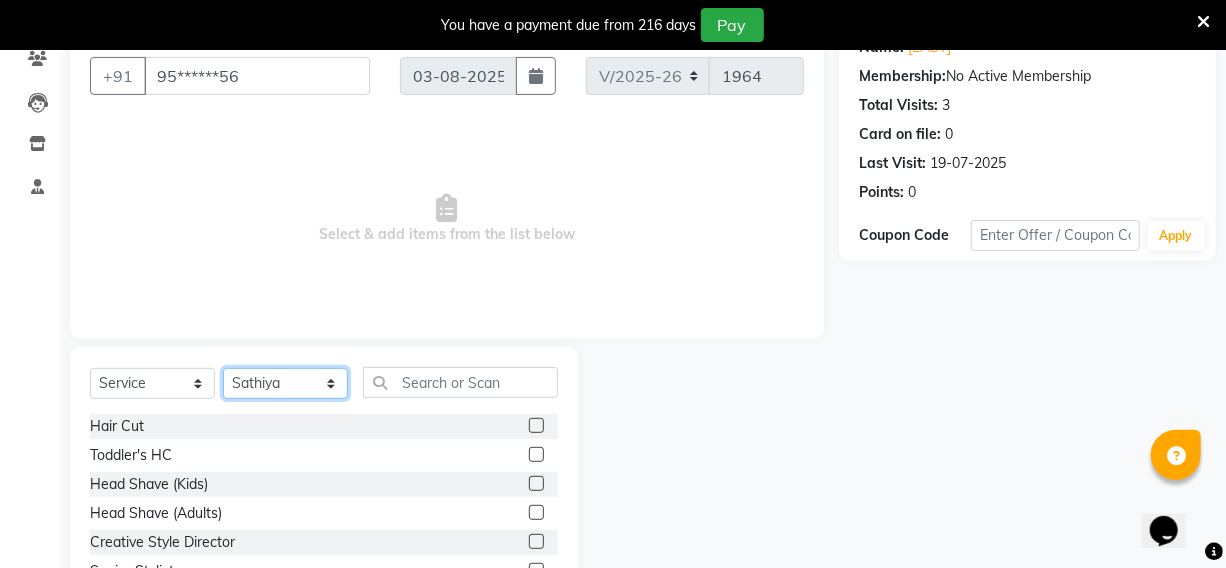 scroll, scrollTop: 265, scrollLeft: 0, axis: vertical 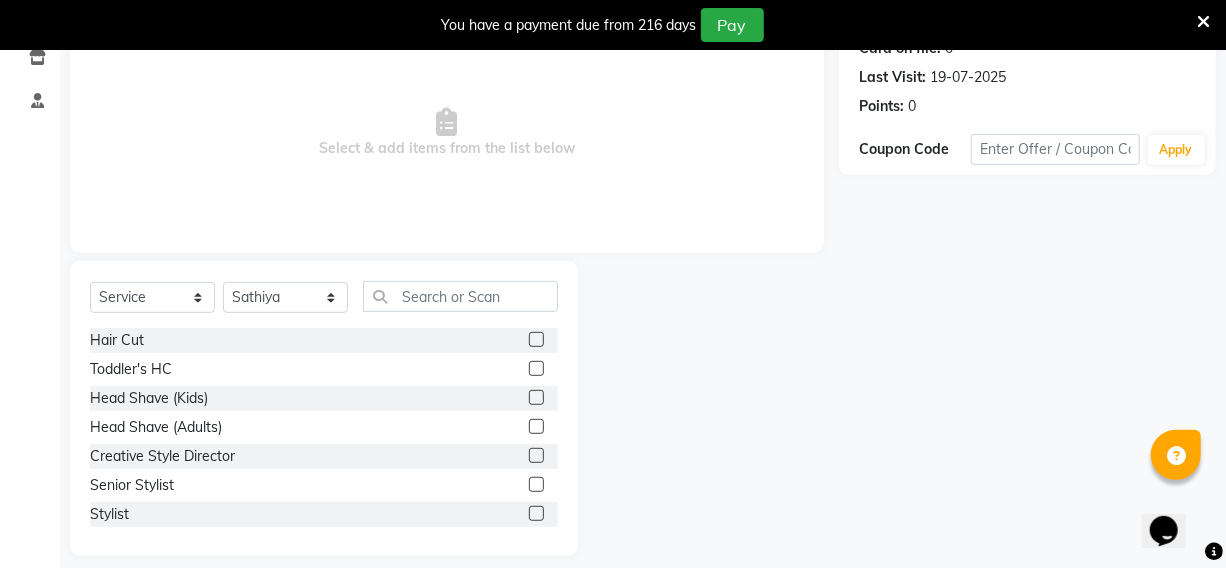 click 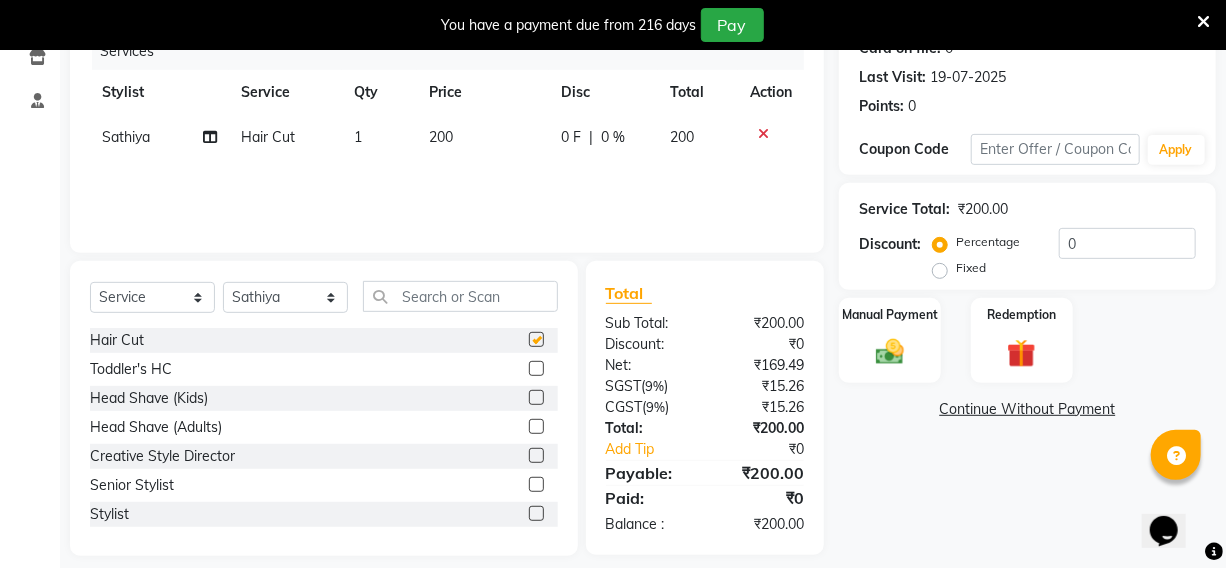 checkbox on "false" 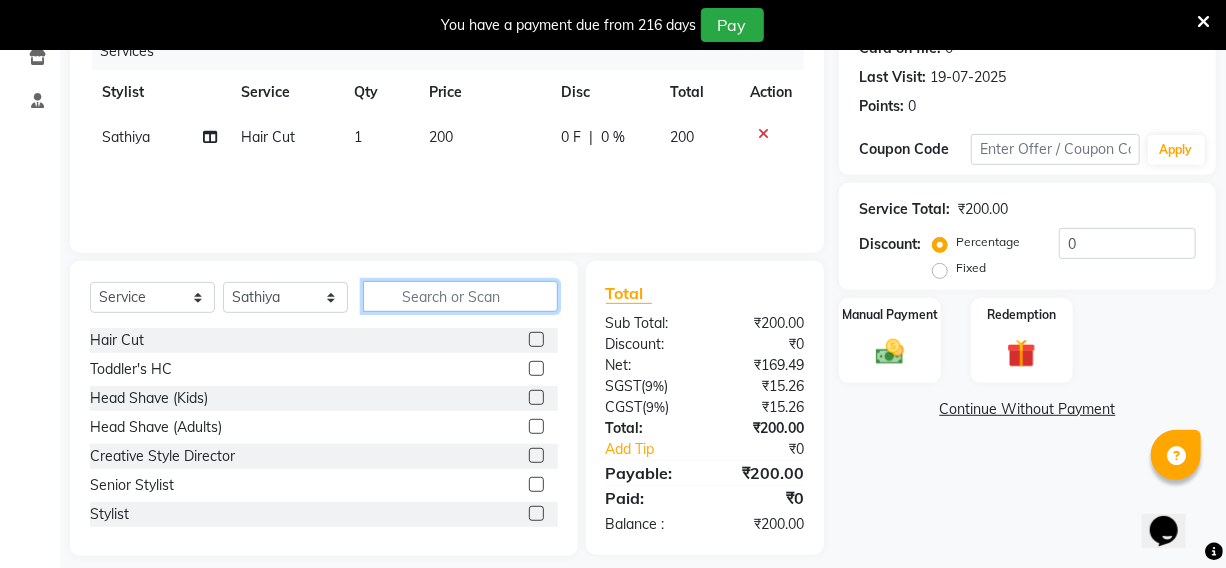 click 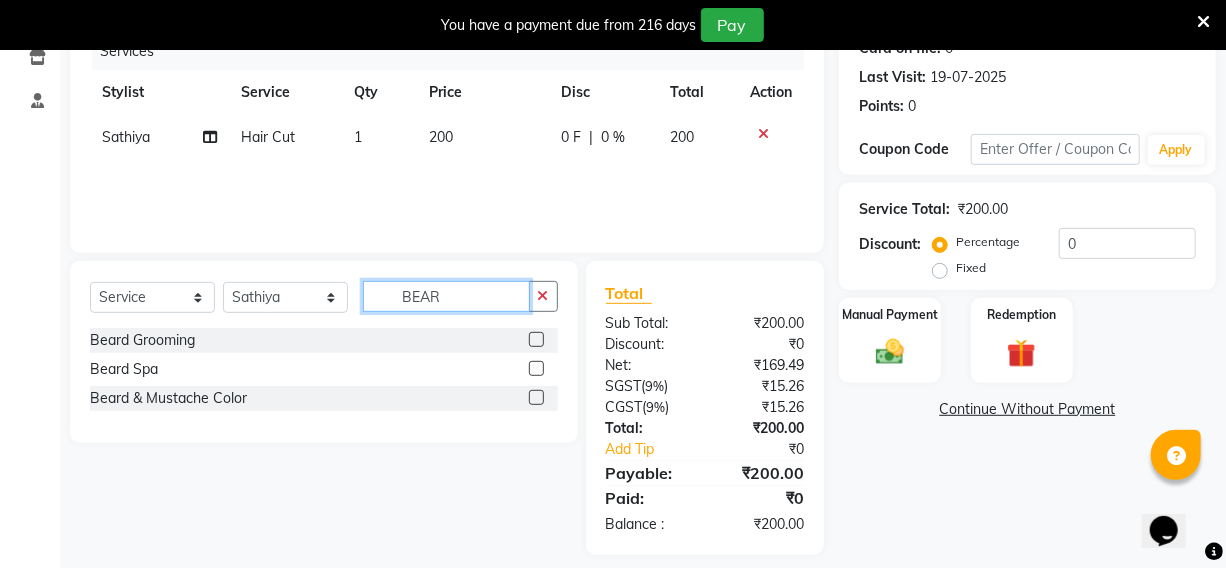 type on "BEAR" 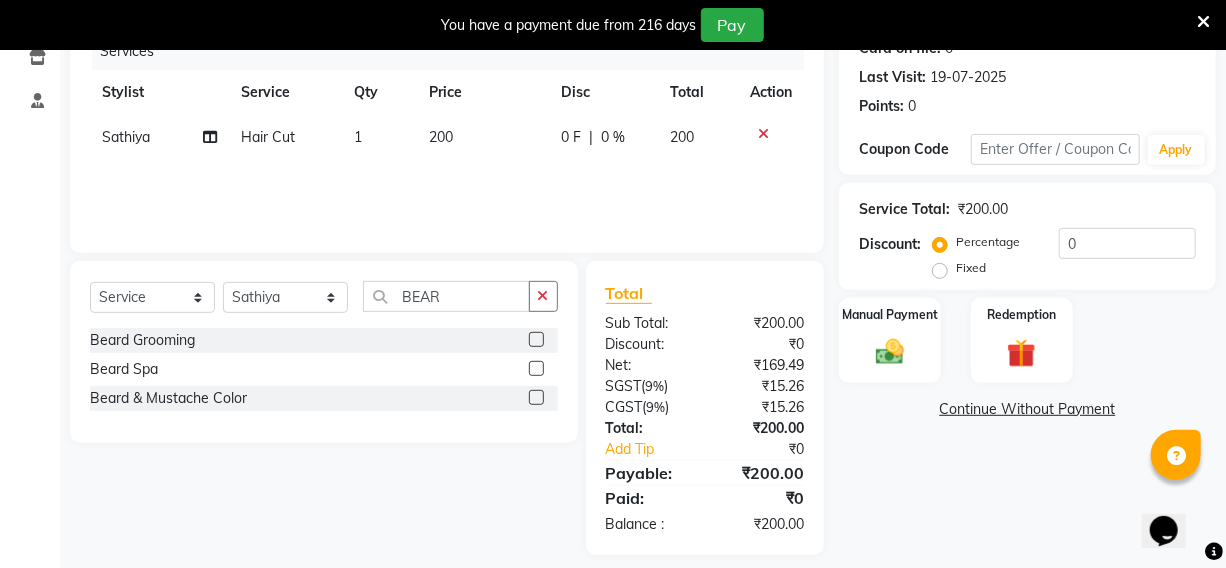 click 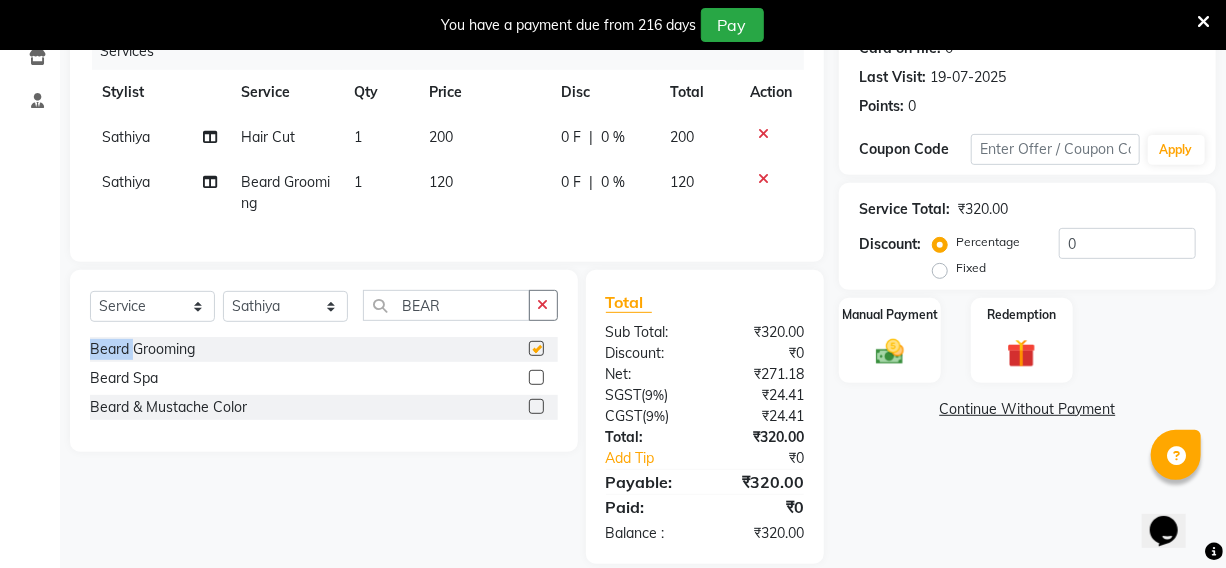 click on "Select  Service  Product  Membership  Package Voucher Prepaid Gift Card  Select Stylist [FIRST] [FIRST] [FIRST] [FIRST] [FIRST] [FIRST] [FIRST] [FIRST] [FIRST] [FIRST] [FIRST] [FIRST] [FIRST] [FIRST] [FIRST] [FIRST] [FIRST] BEAR" 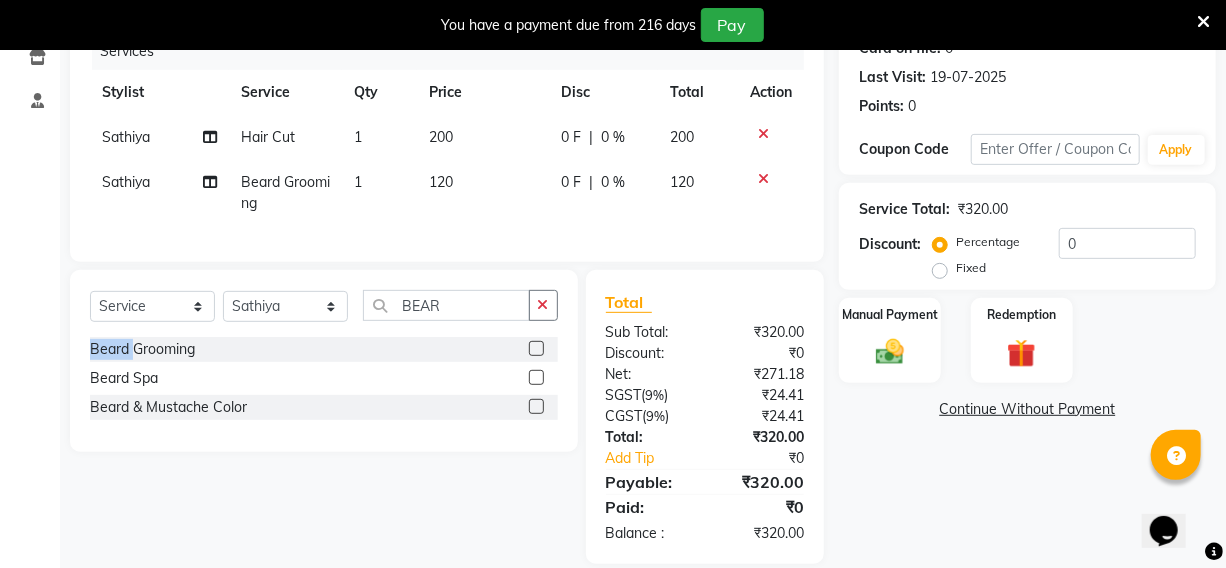 checkbox on "false" 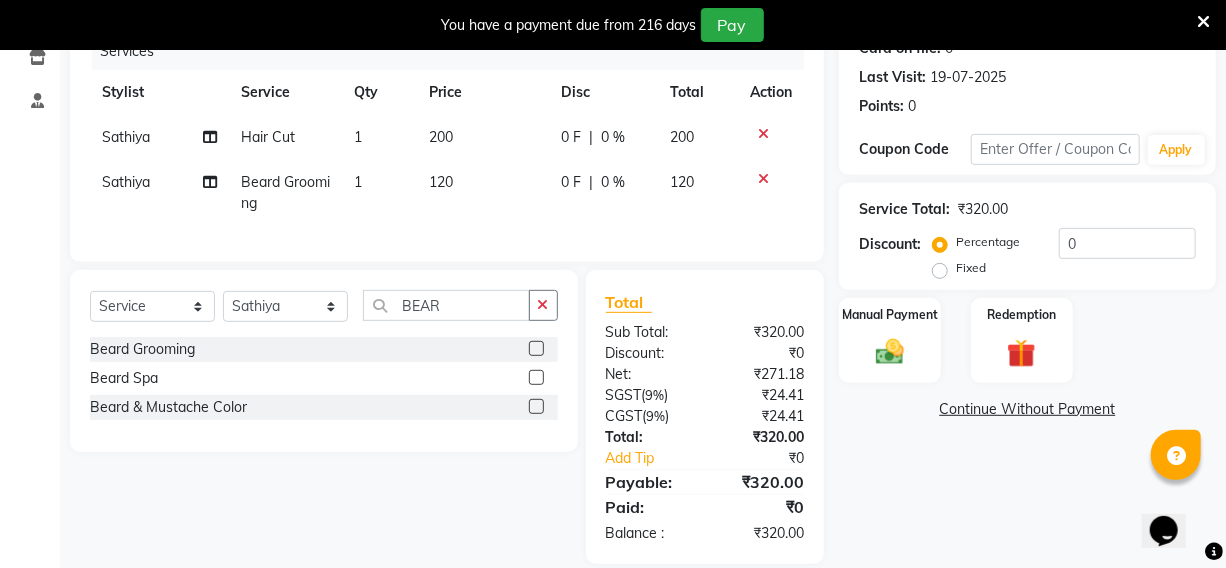 click on "Select  Service  Product  Membership  Package Voucher Prepaid Gift Card  Select Stylist [FIRST] [FIRST] [FIRST] [FIRST] [FIRST] [FIRST] [FIRST] [FIRST] [FIRST] [FIRST] [FIRST] [FIRST] [FIRST] [FIRST] [FIRST] [FIRST] [FIRST] BEAR Beard Grooming  Beard Spa  Beard & Mustache Color" 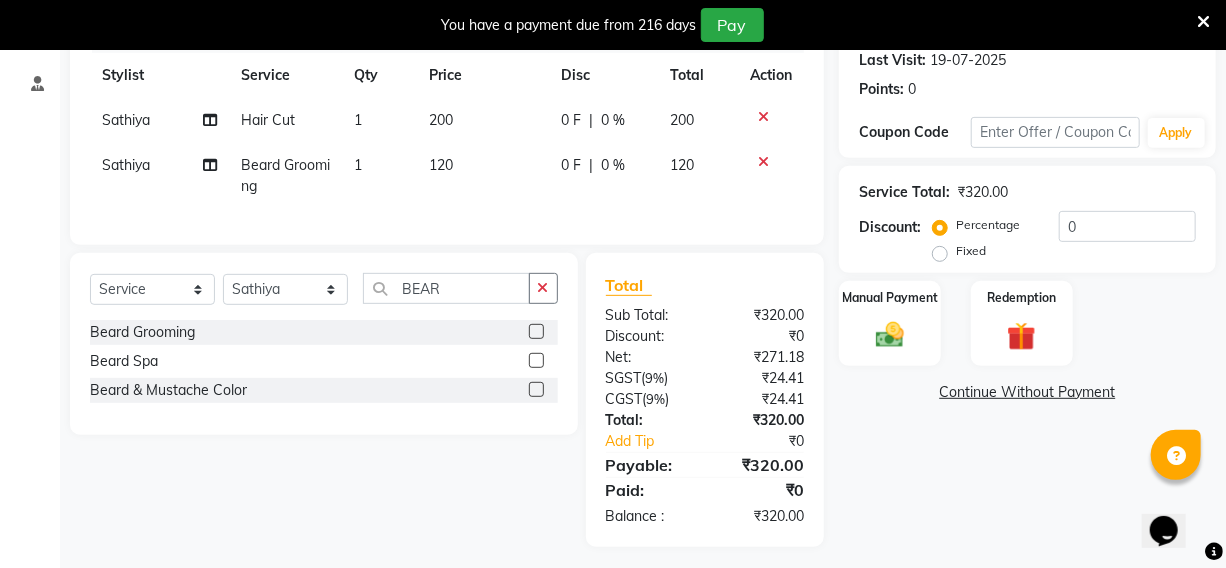 scroll, scrollTop: 307, scrollLeft: 0, axis: vertical 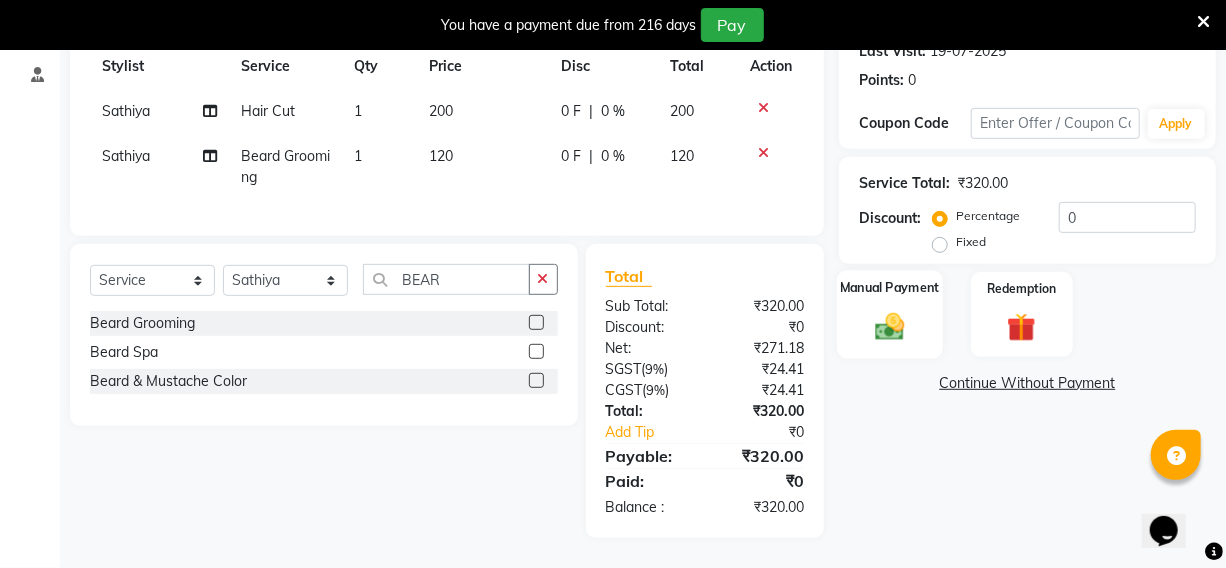 click 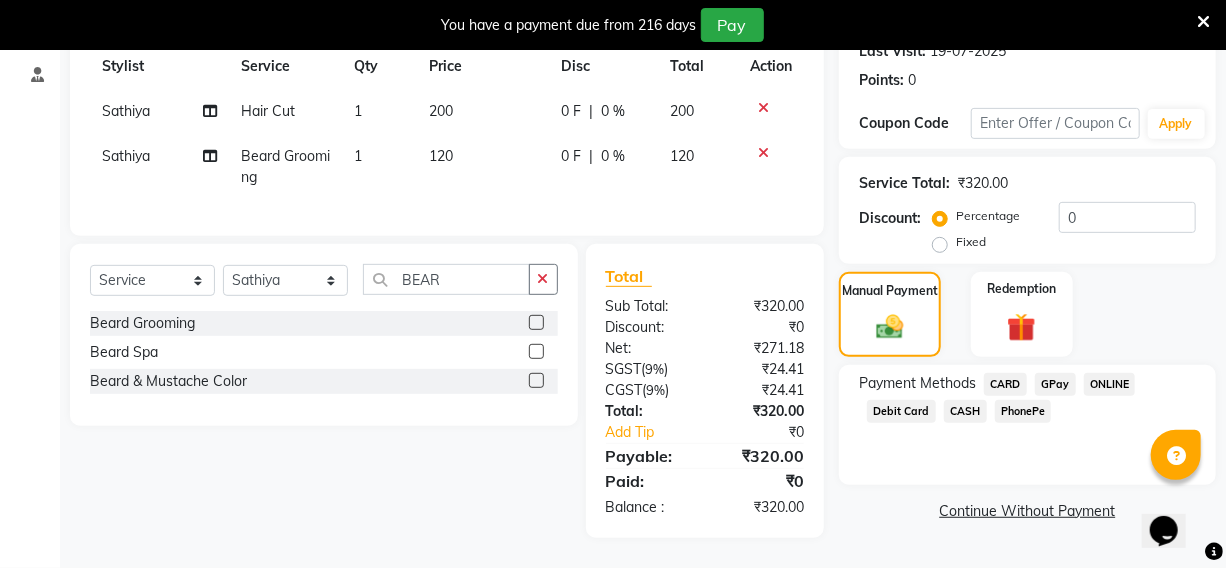 click on "GPay" 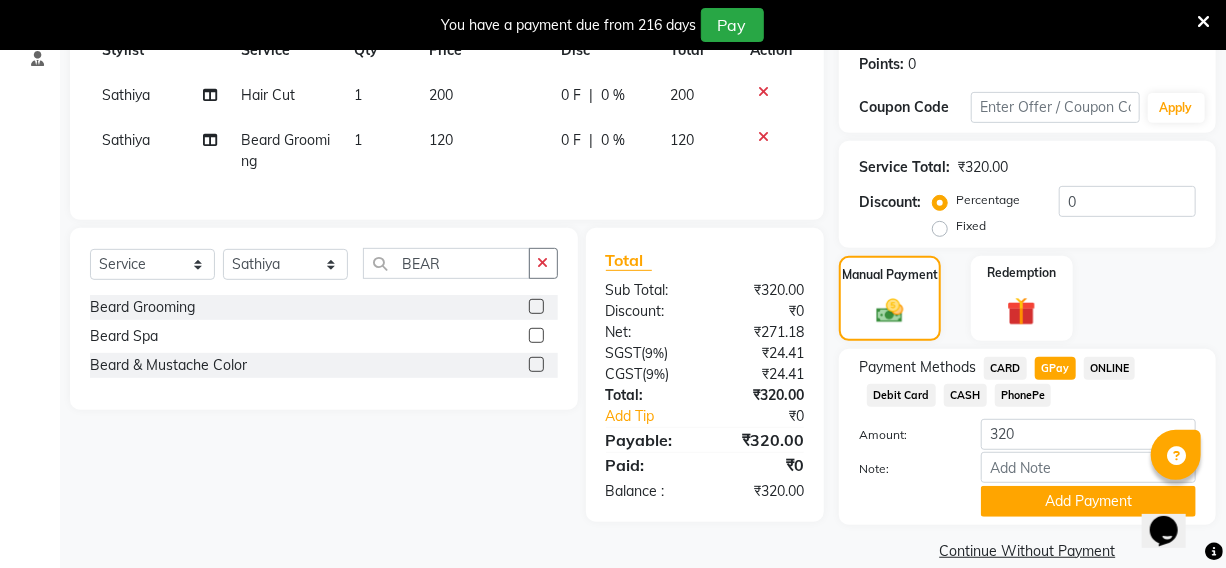 scroll, scrollTop: 334, scrollLeft: 0, axis: vertical 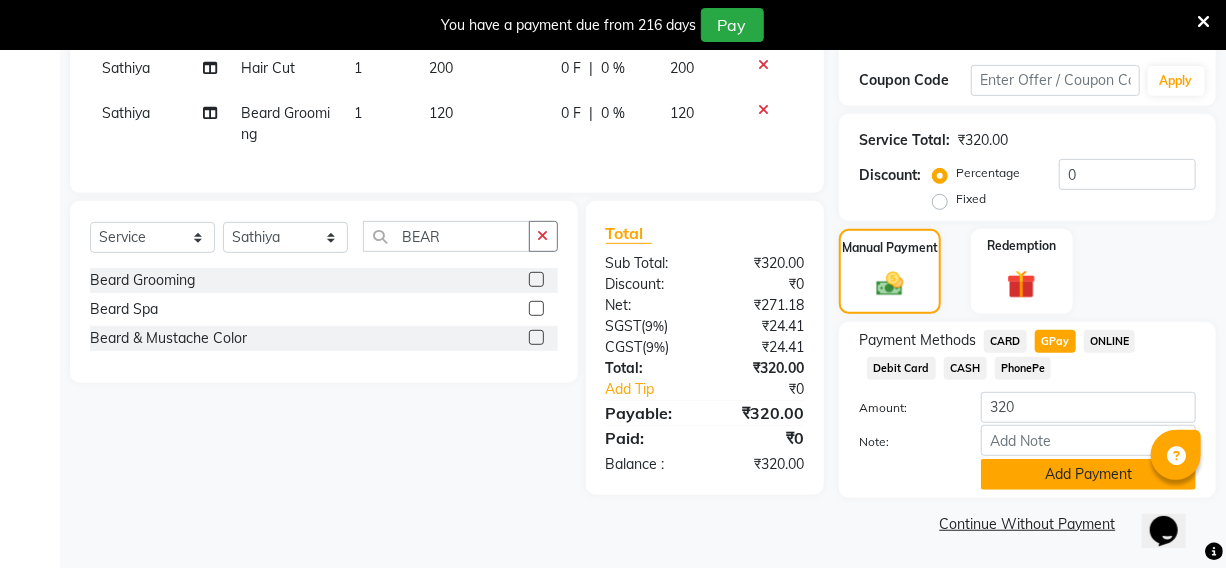 click on "Add Payment" 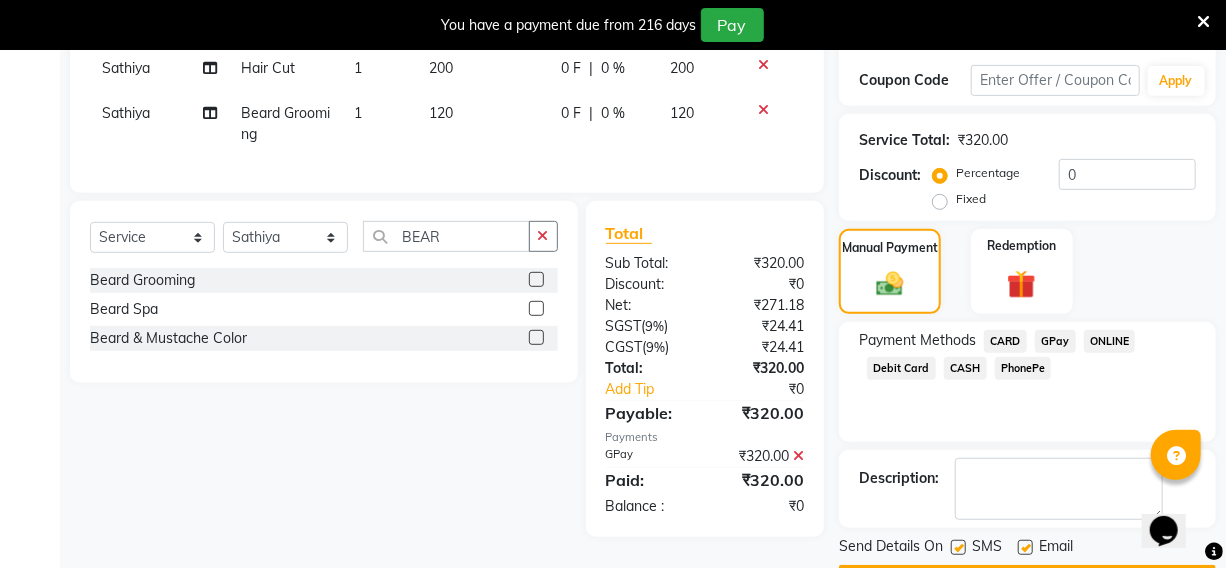 scroll, scrollTop: 390, scrollLeft: 0, axis: vertical 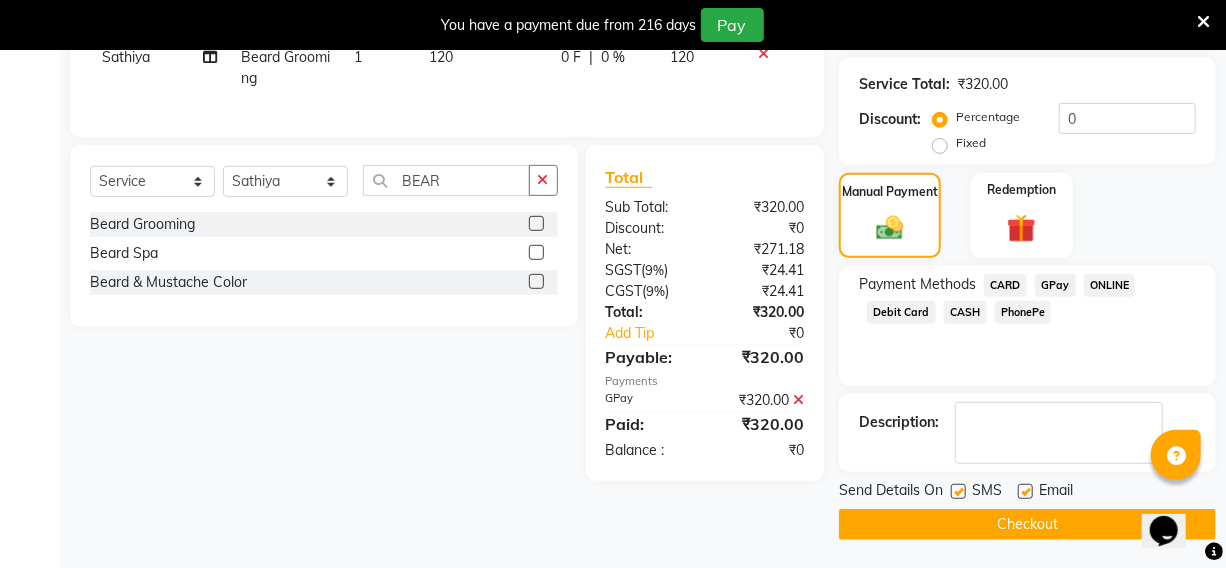 click on "Checkout" 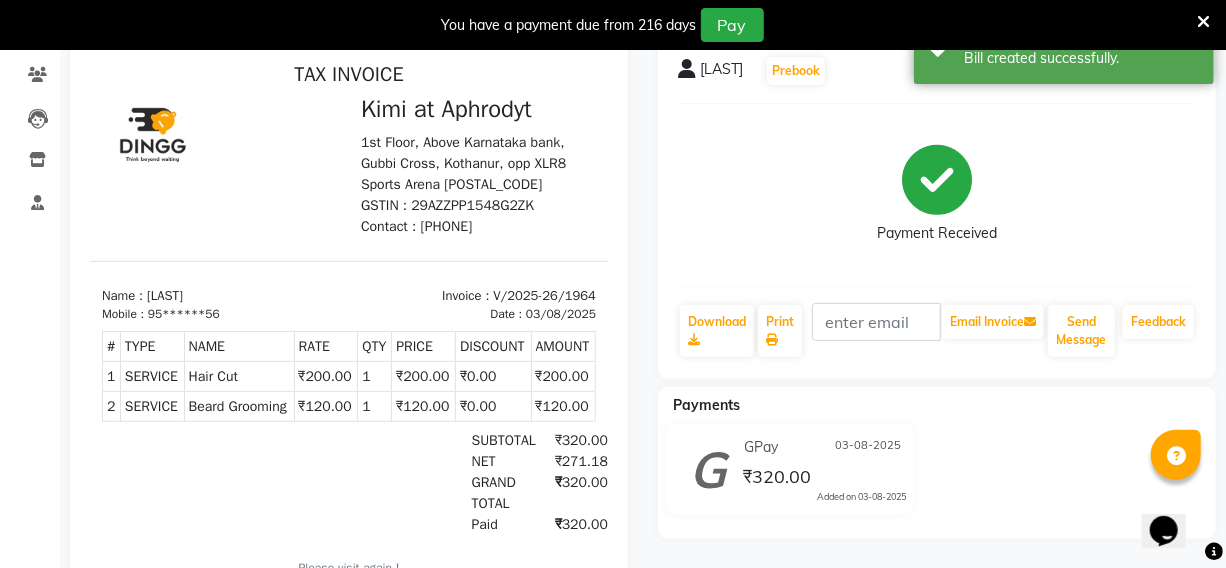 scroll, scrollTop: 281, scrollLeft: 0, axis: vertical 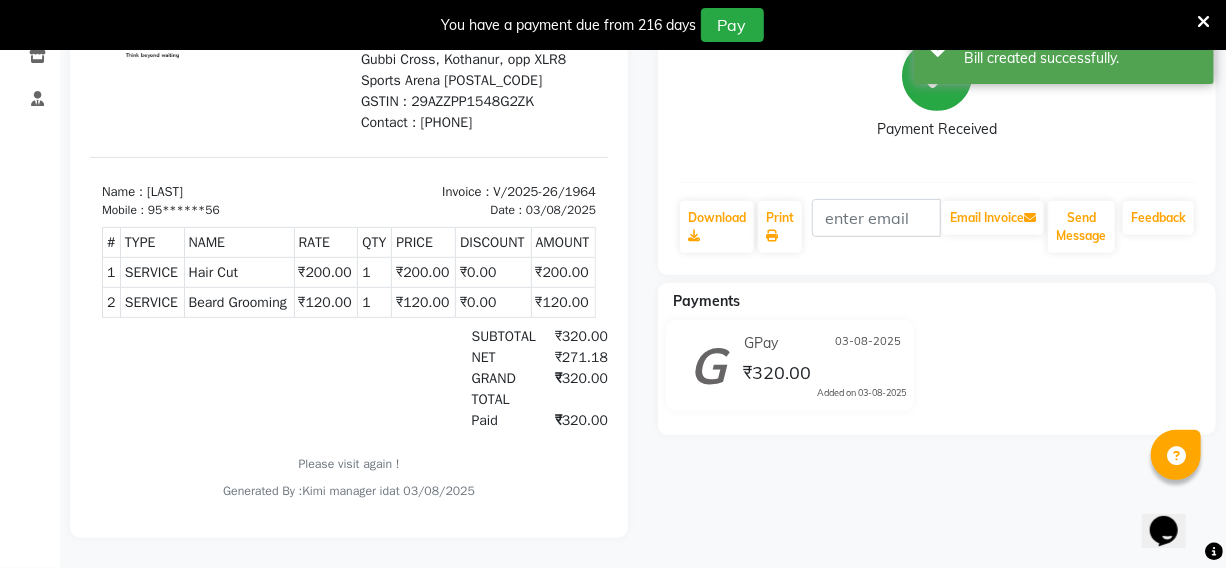 click at bounding box center [1203, 22] 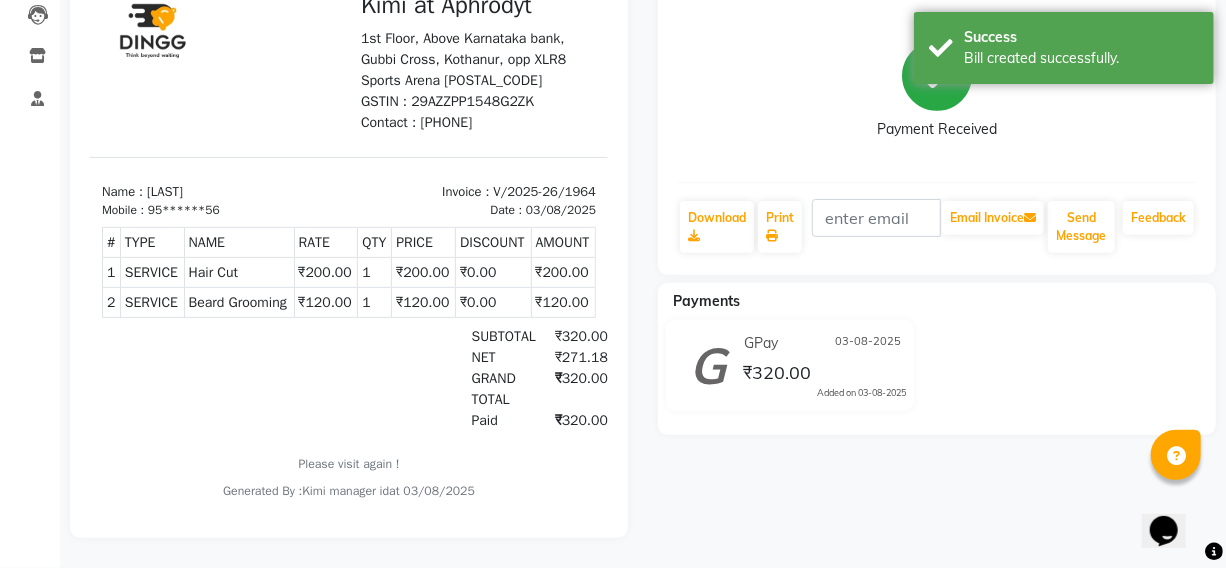 scroll, scrollTop: 231, scrollLeft: 0, axis: vertical 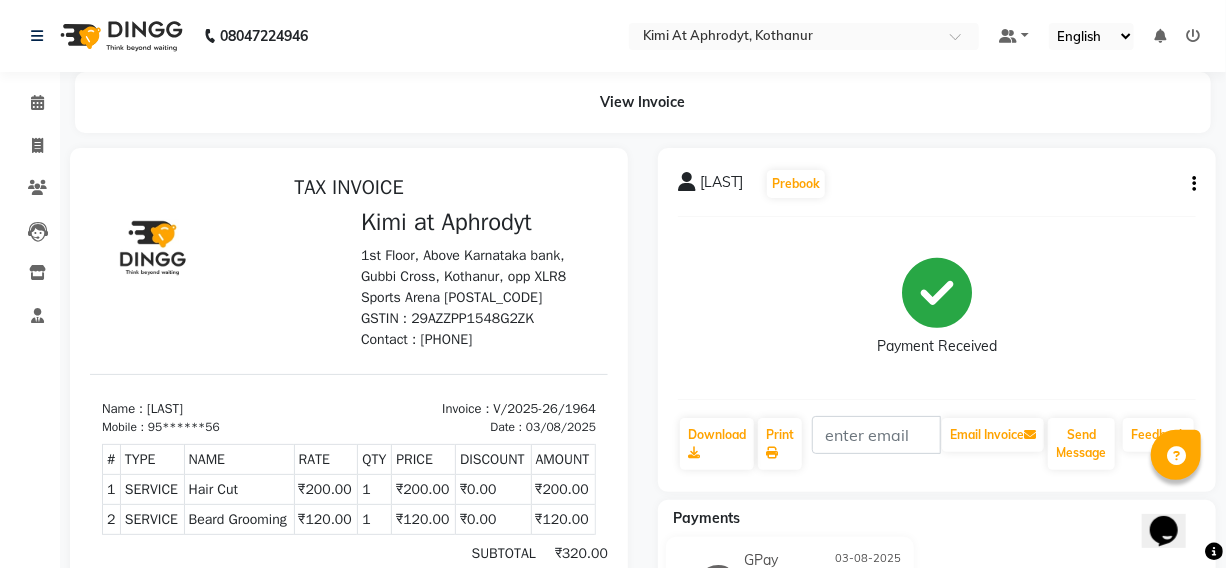 click at bounding box center [349, 451] 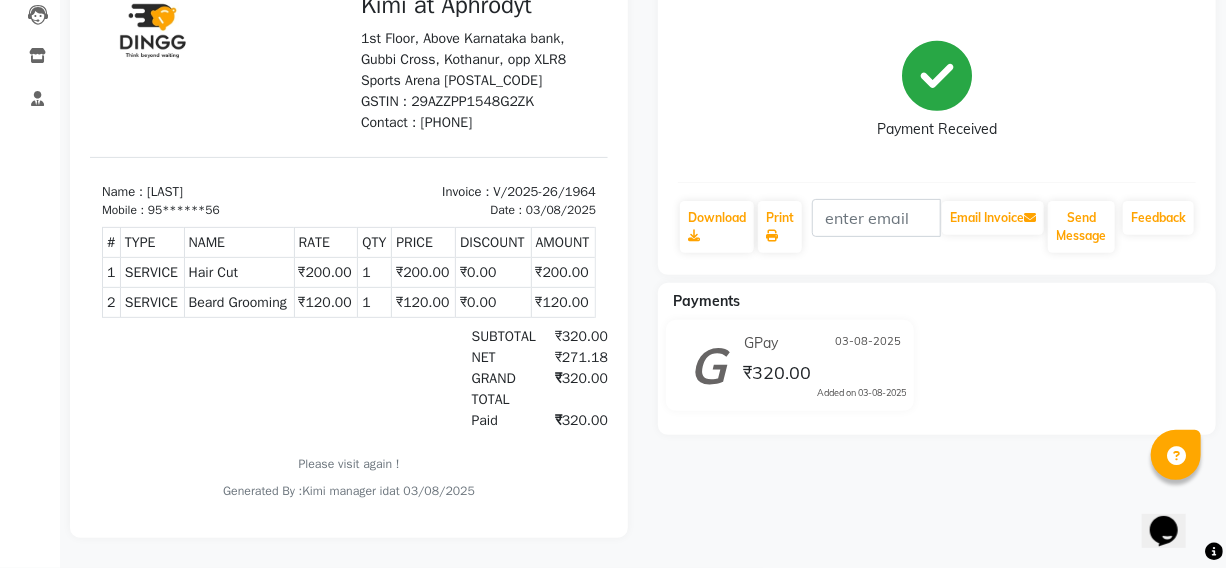 scroll, scrollTop: 0, scrollLeft: 0, axis: both 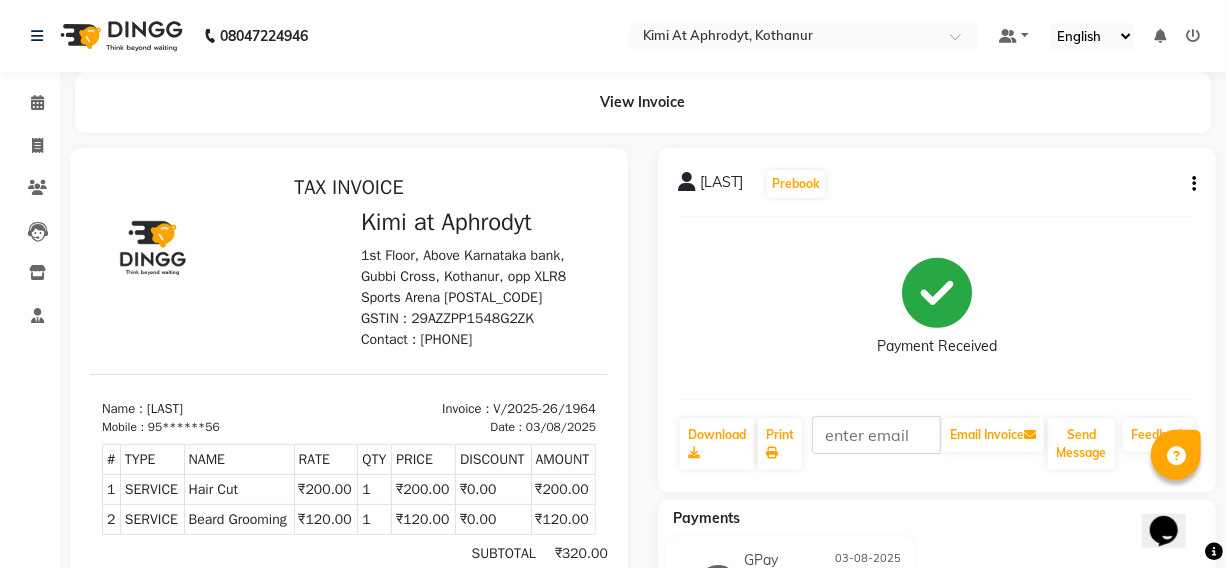 click at bounding box center [349, 451] 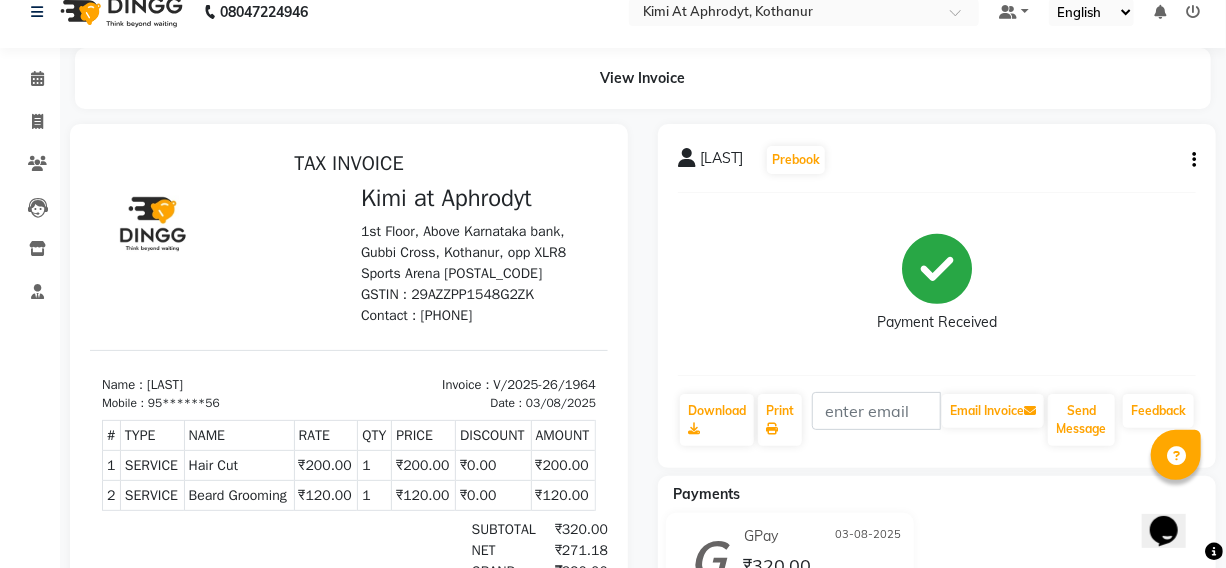 scroll, scrollTop: 0, scrollLeft: 0, axis: both 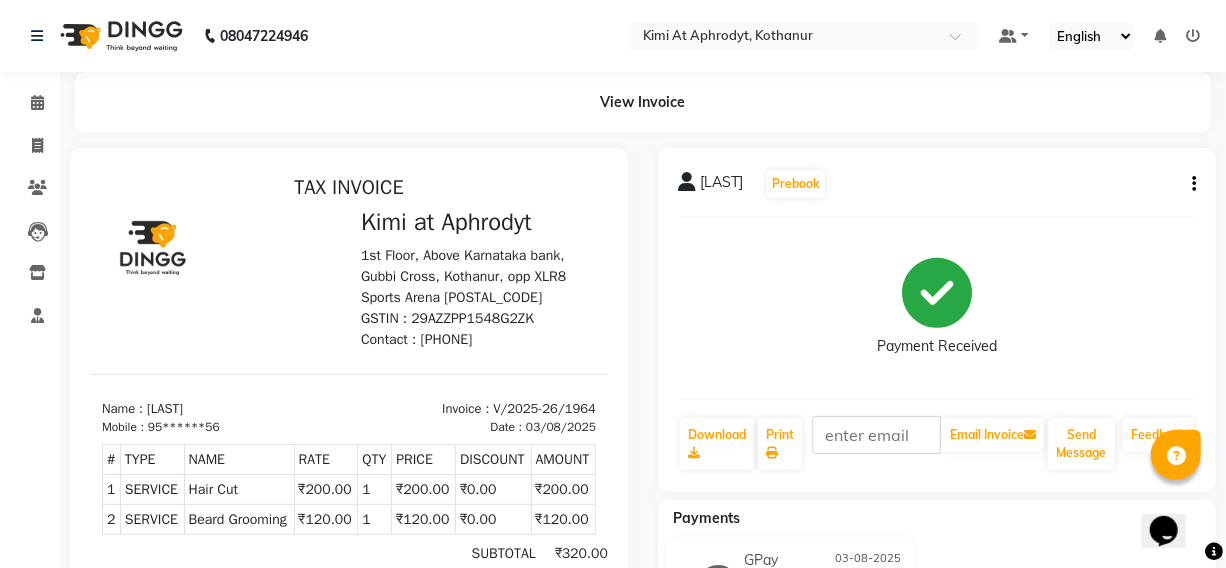drag, startPoint x: 579, startPoint y: 213, endPoint x: 680, endPoint y: 327, distance: 152.30562 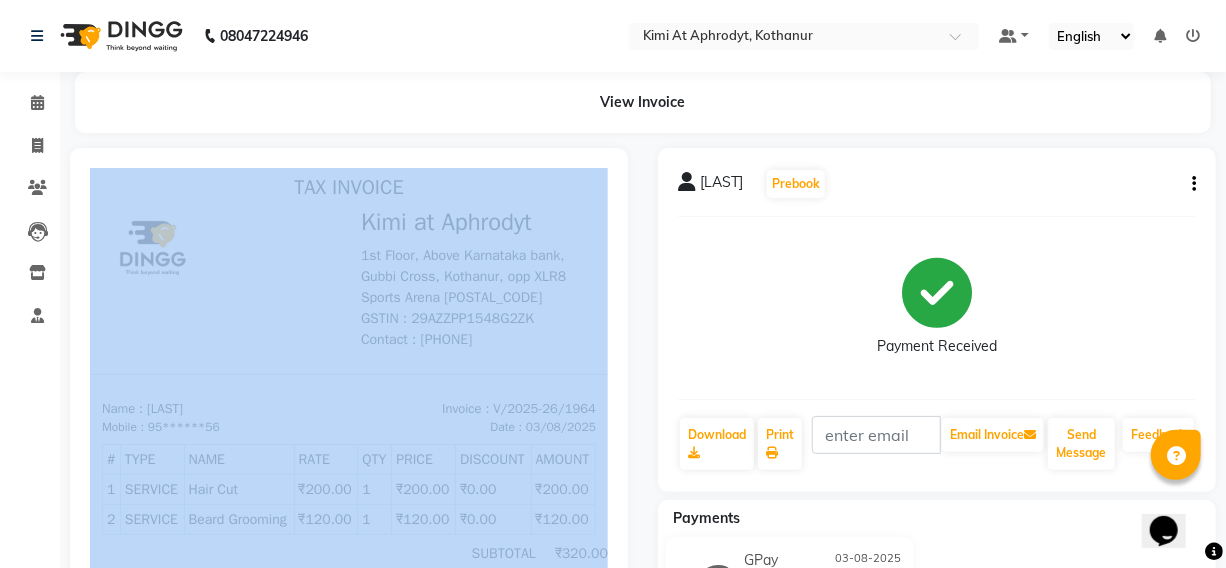 click at bounding box center [349, 451] 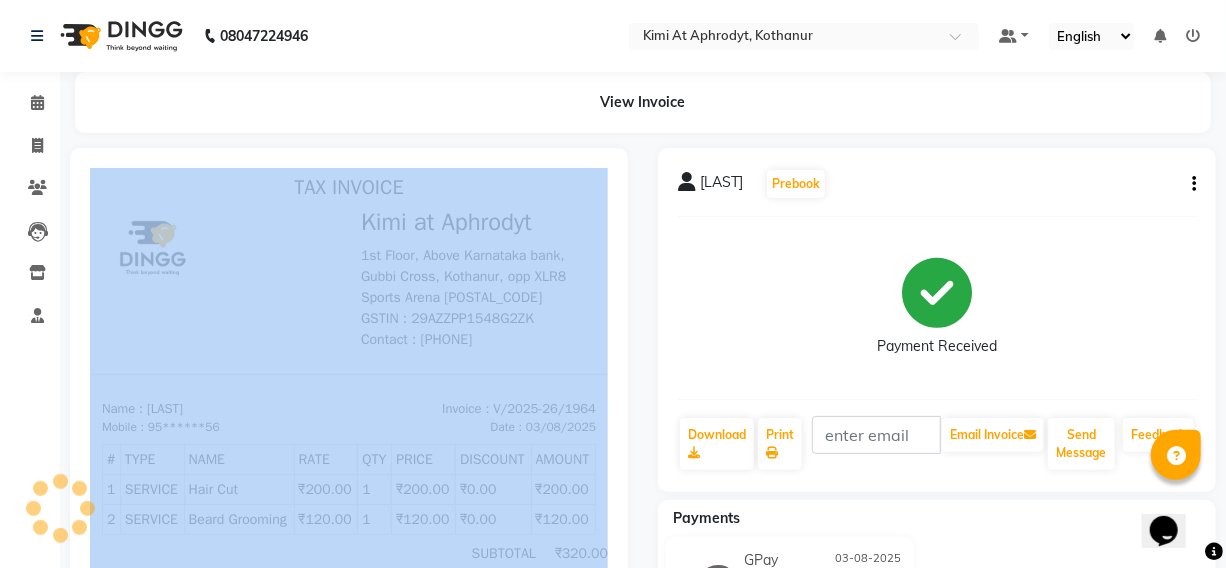 scroll, scrollTop: 231, scrollLeft: 0, axis: vertical 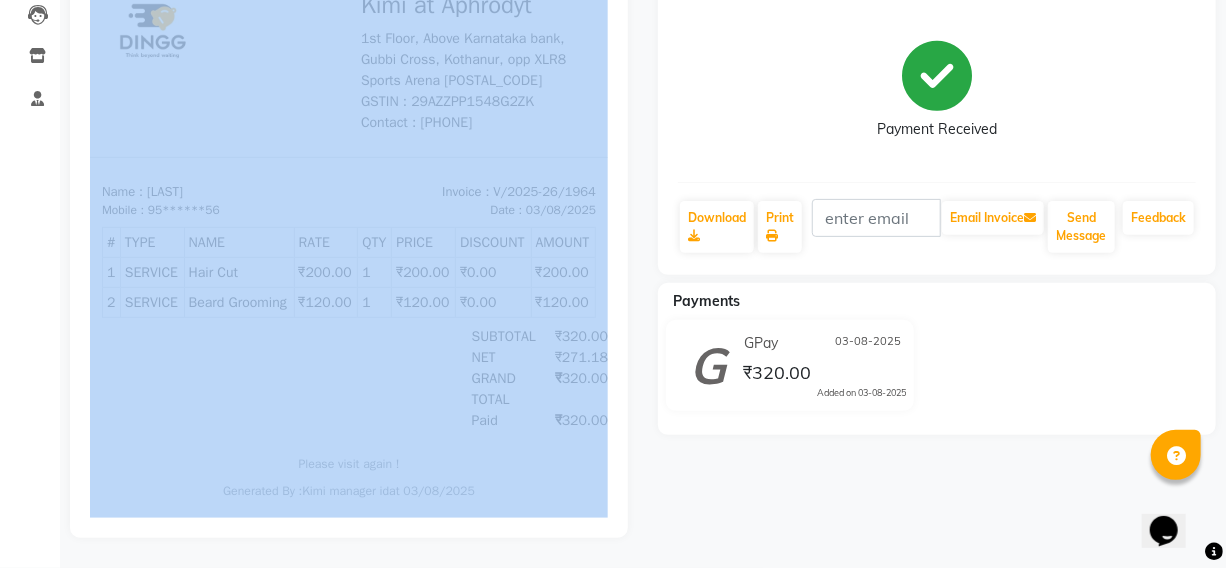 click at bounding box center (349, 234) 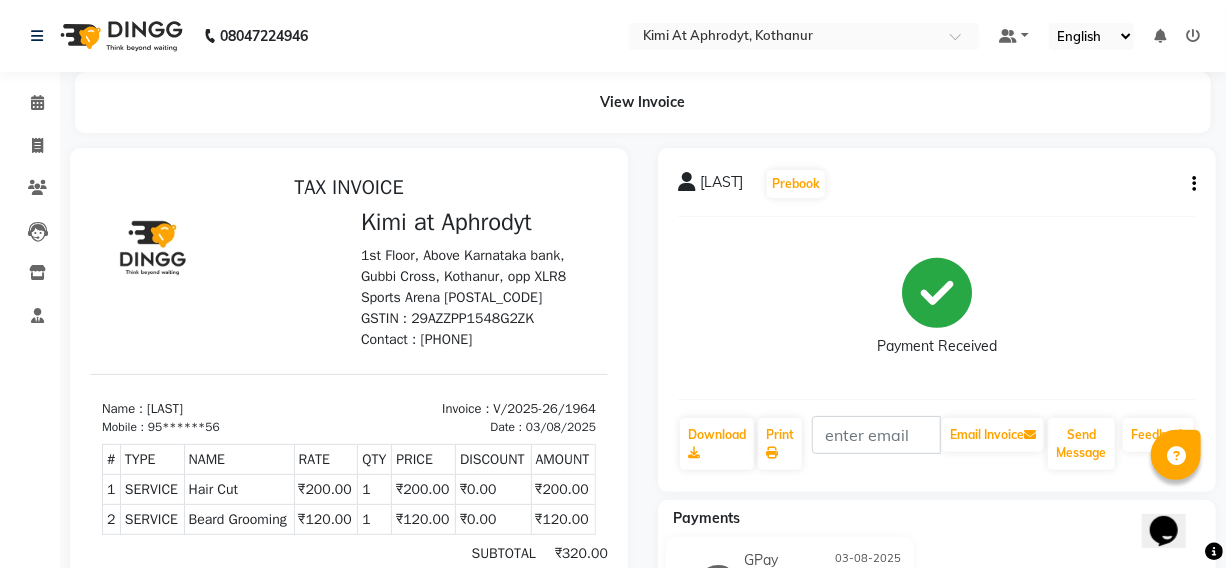 click on "View Invoice" 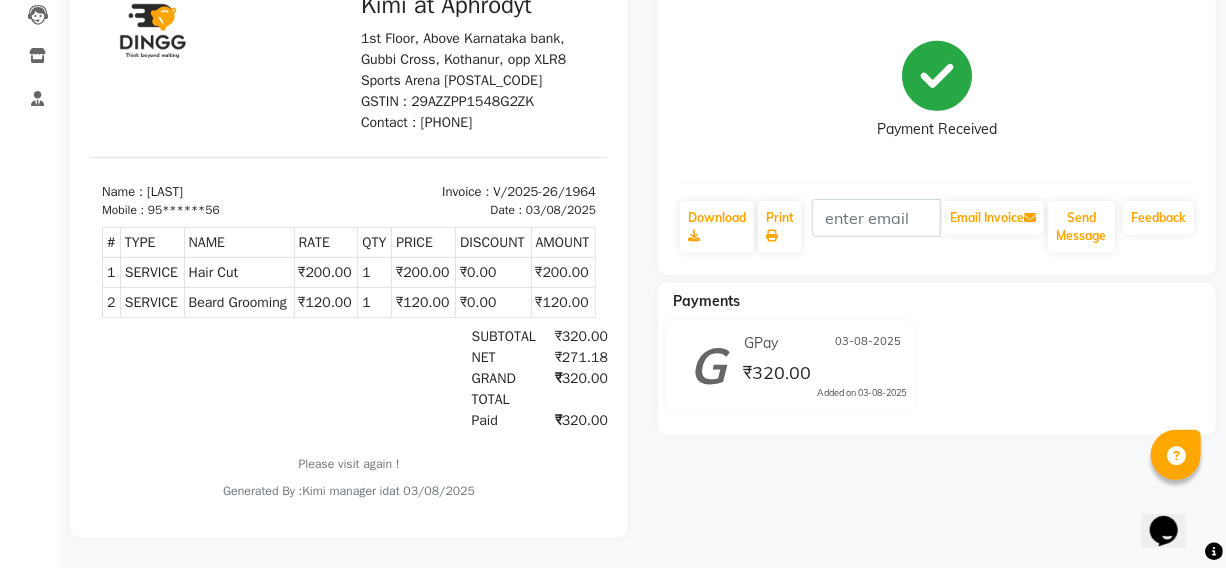 scroll, scrollTop: 0, scrollLeft: 0, axis: both 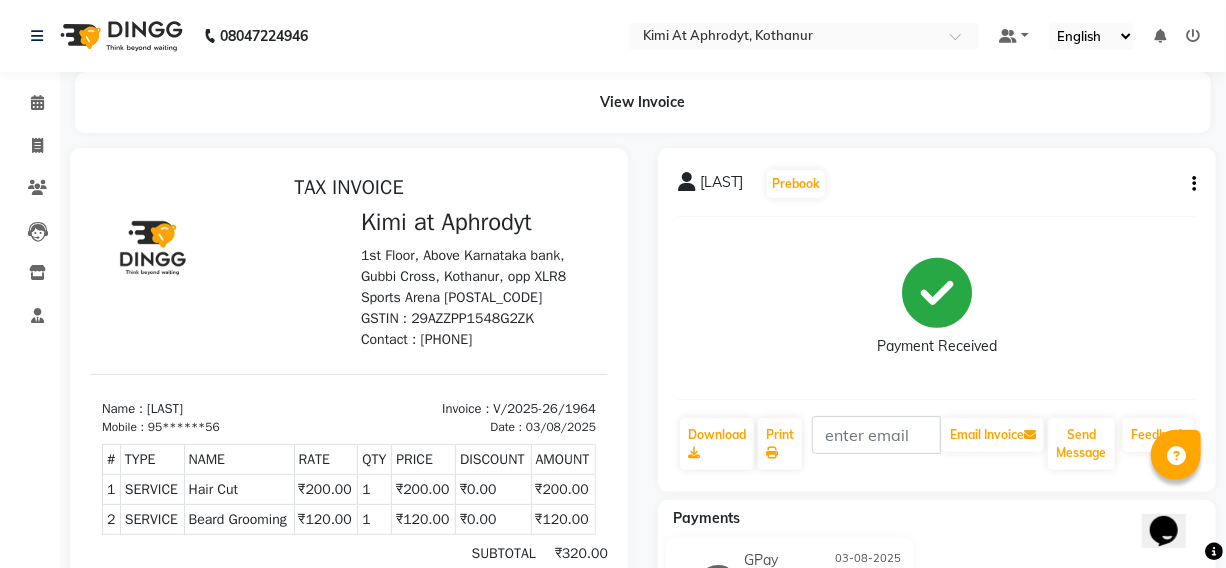 click on "View Invoice" 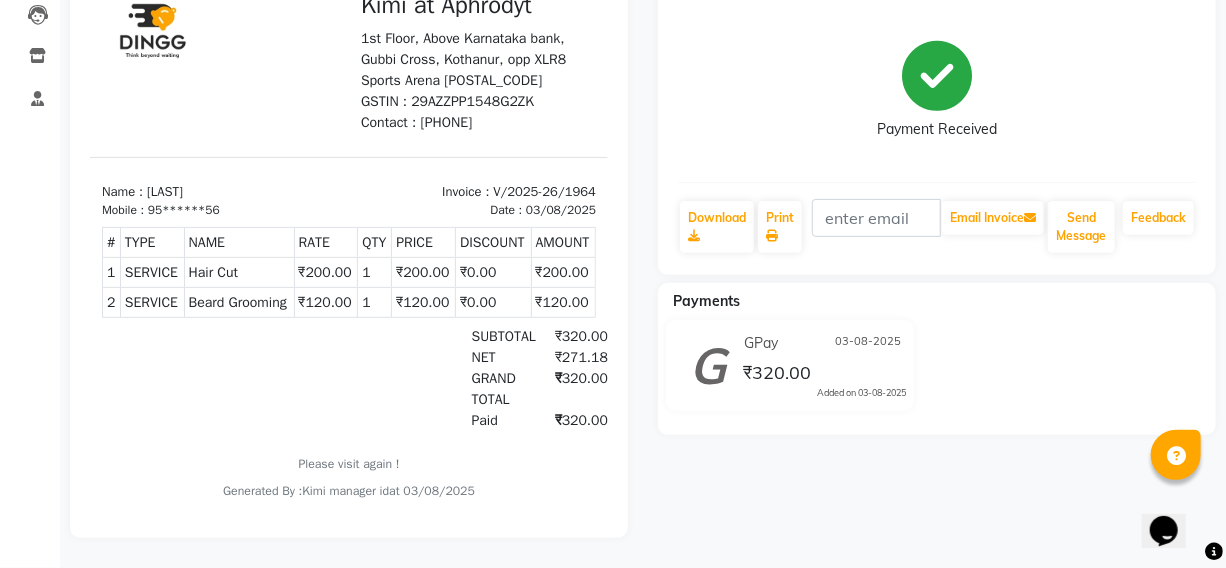 scroll, scrollTop: 0, scrollLeft: 0, axis: both 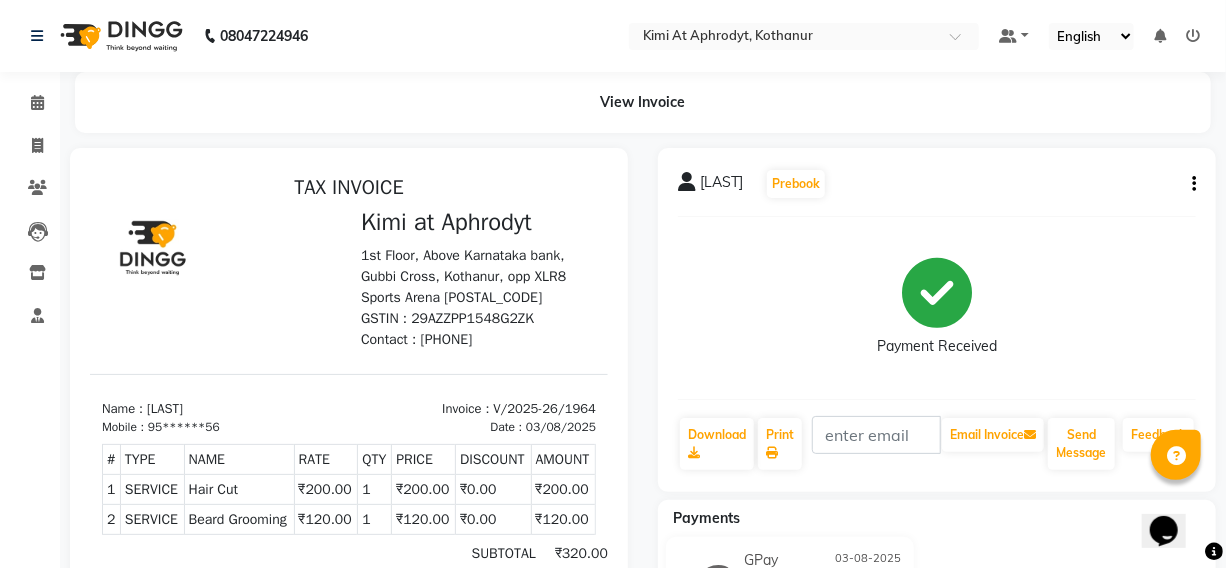 click on "View Invoice" 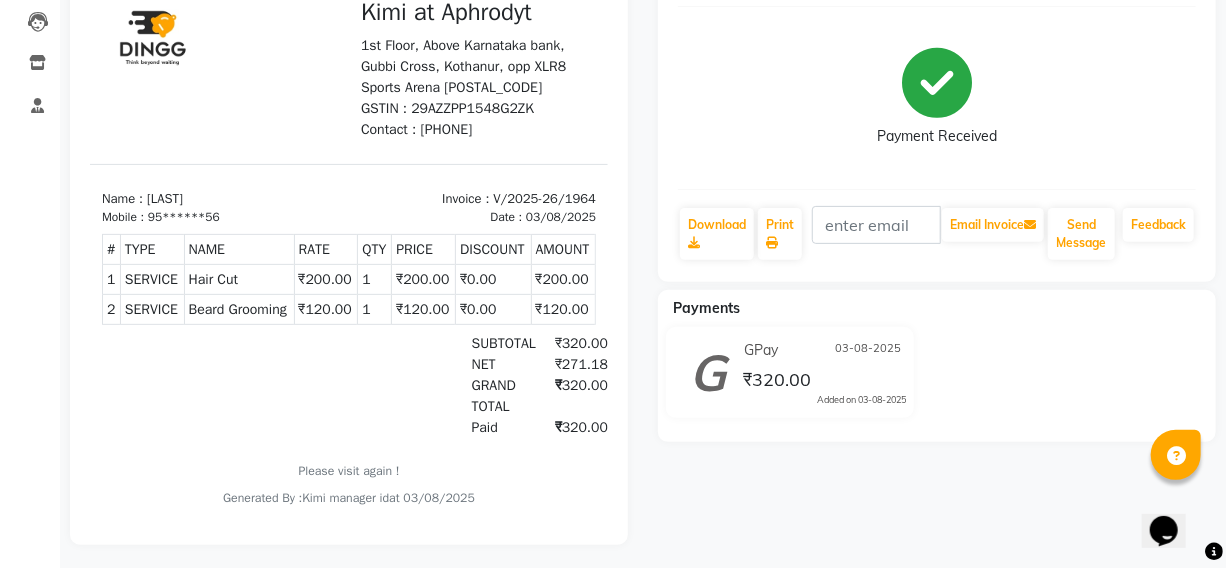 scroll, scrollTop: 231, scrollLeft: 0, axis: vertical 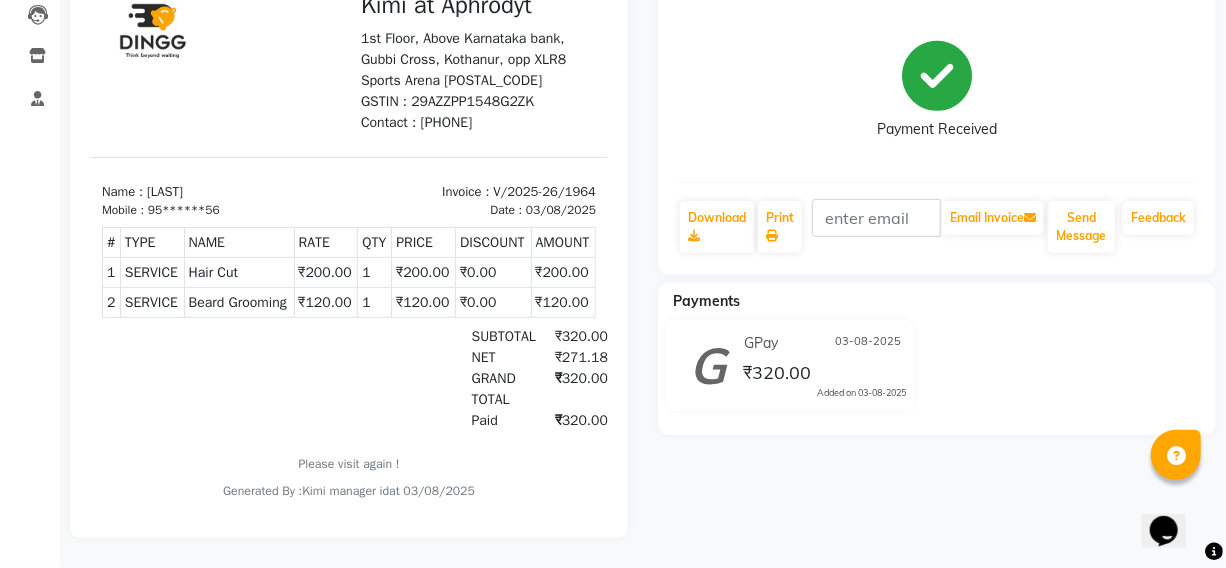 click on "[LAST] Prebook Payment Received Download Print Email Invoice Send Message Feedback Payments GPay 03-08-2025 ₹320.00 Added on 03-08-2025" 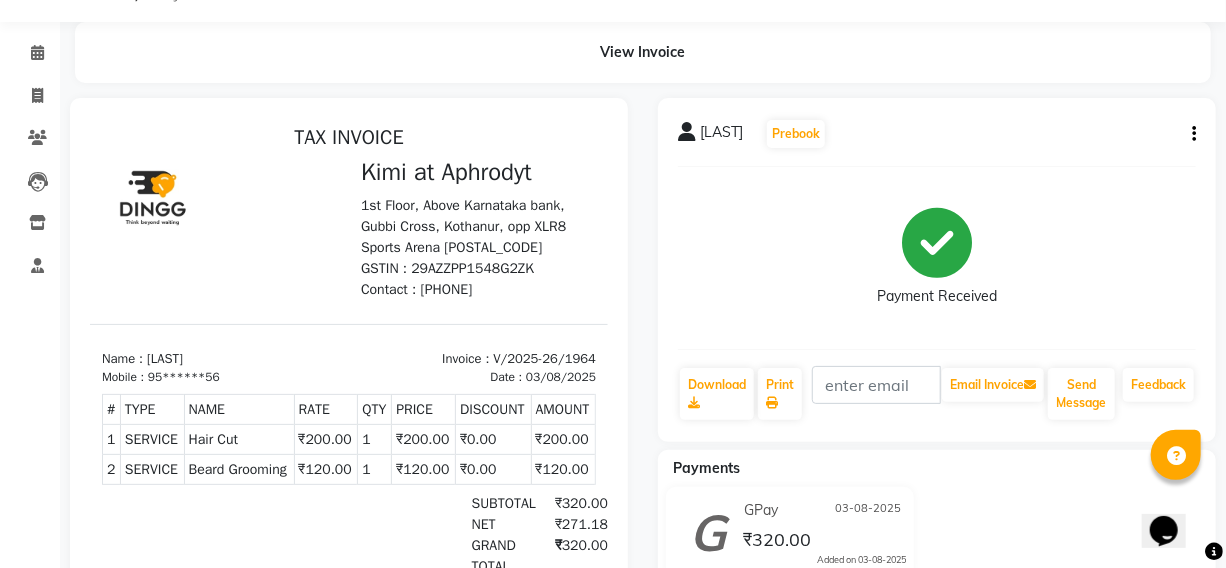 click at bounding box center [349, 401] 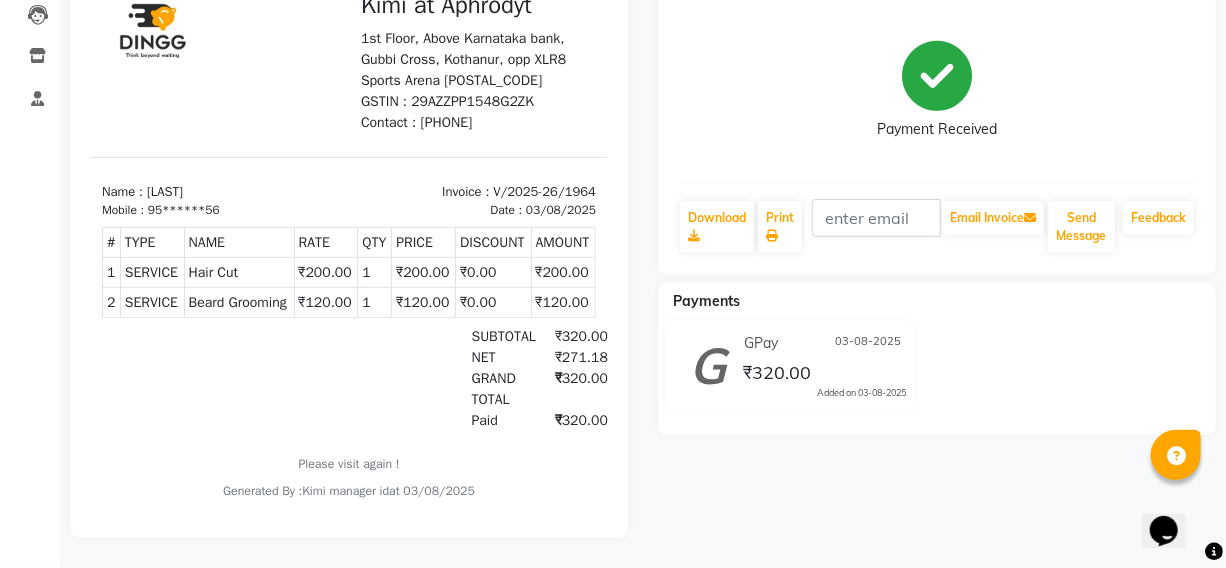 click on "[LAST] Prebook Payment Received Download Print Email Invoice Send Message Feedback Payments GPay 03-08-2025 ₹320.00 Added on 03-08-2025" 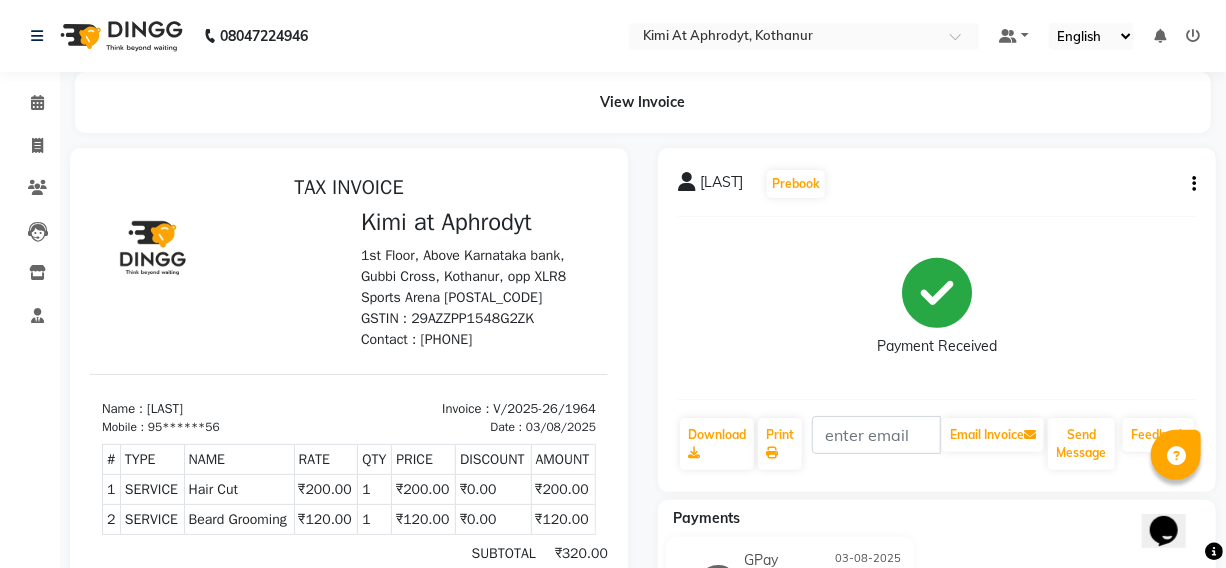 click on "[LAST] Prebook Payment Received Download Print Email Invoice Send Message Feedback Payments GPay 03-08-2025 ₹320.00 Added on 03-08-2025" 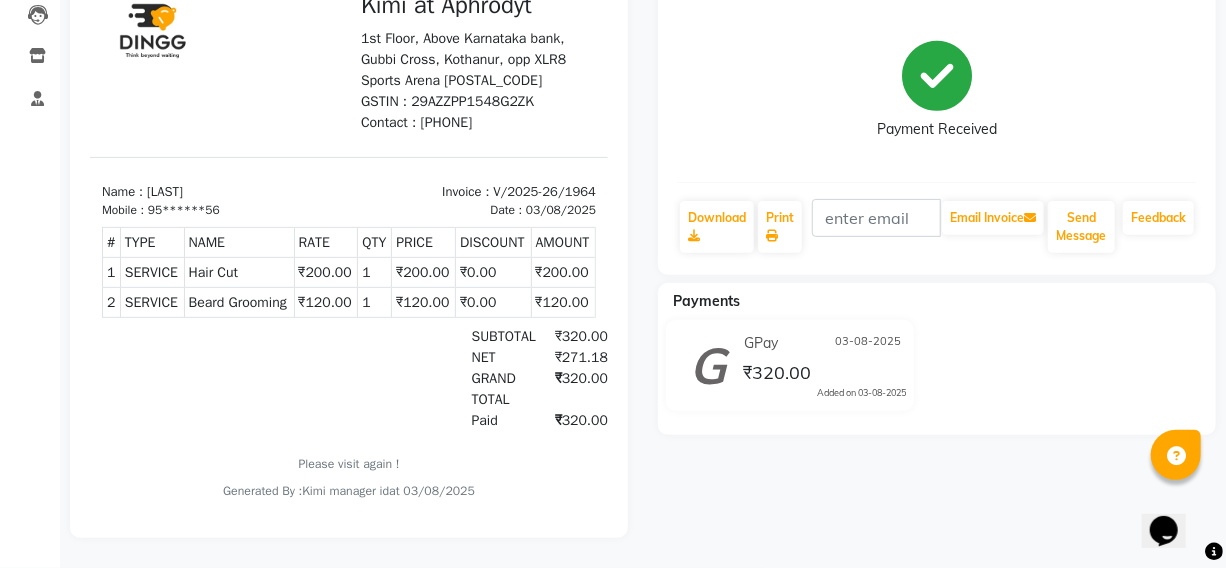 click on "[LAST] Prebook Payment Received Download Print Email Invoice Send Message Feedback Payments GPay 03-08-2025 ₹320.00 Added on 03-08-2025" 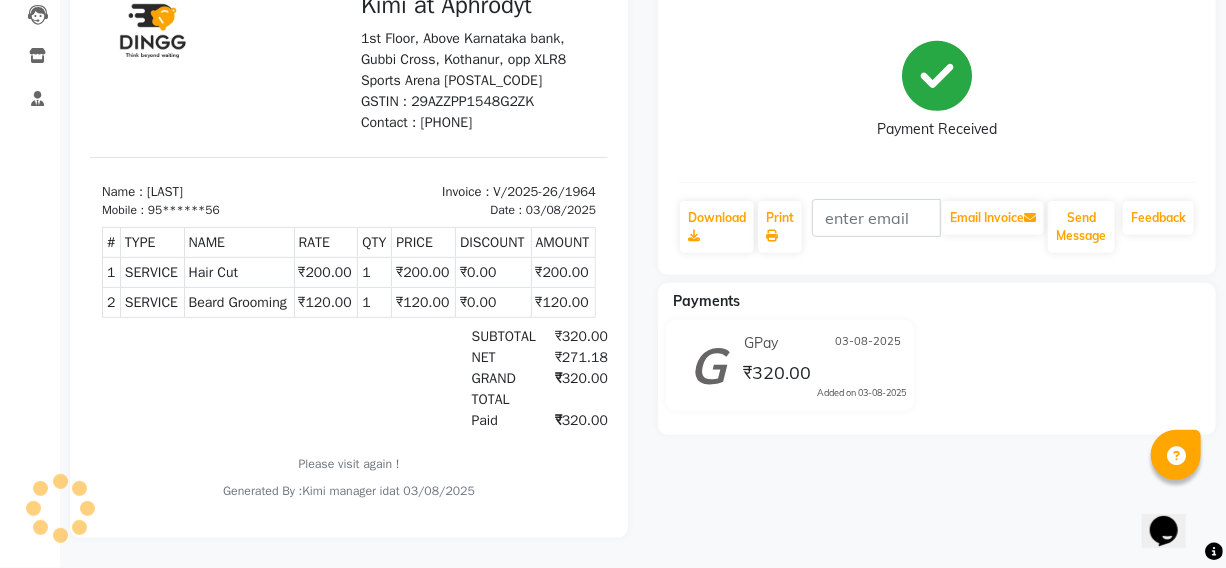 scroll, scrollTop: 0, scrollLeft: 0, axis: both 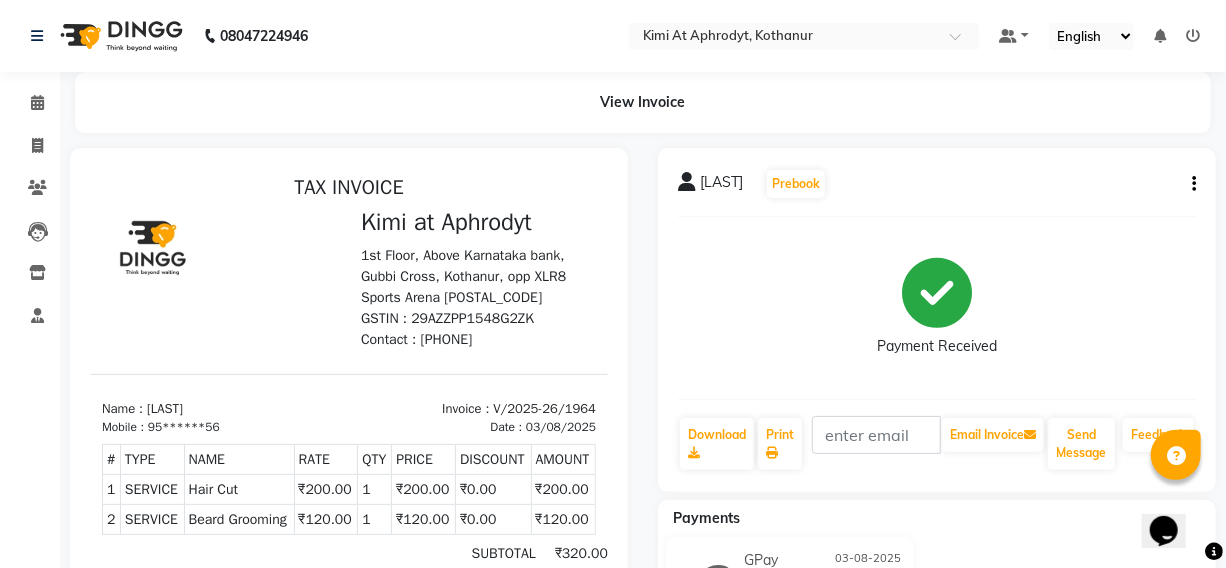 click on "View Invoice" 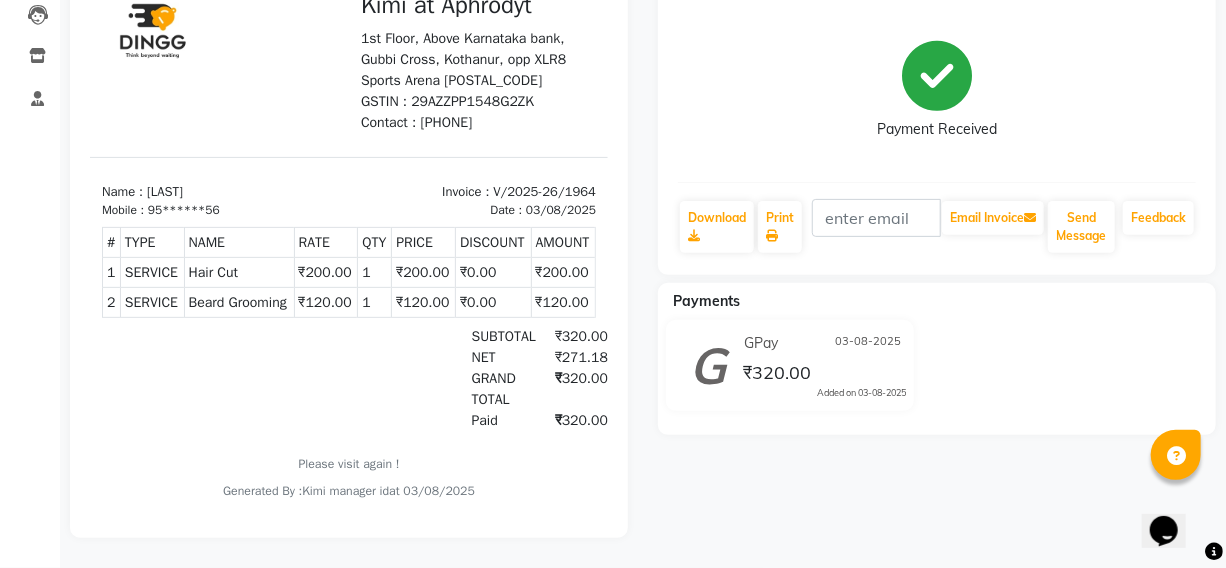 scroll, scrollTop: 231, scrollLeft: 0, axis: vertical 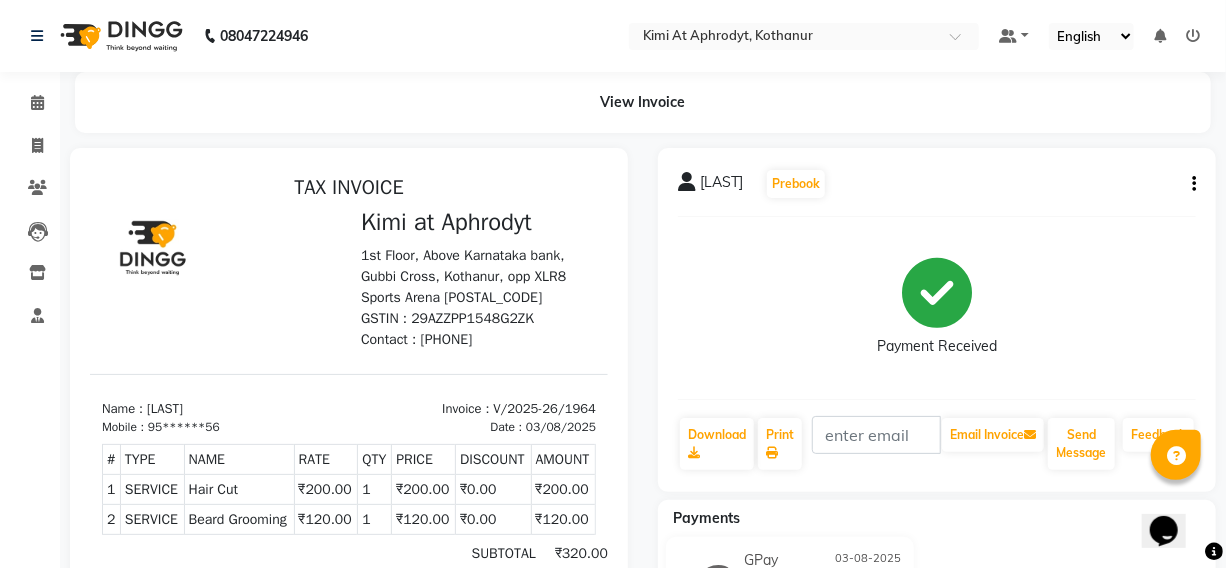 click at bounding box center [349, 451] 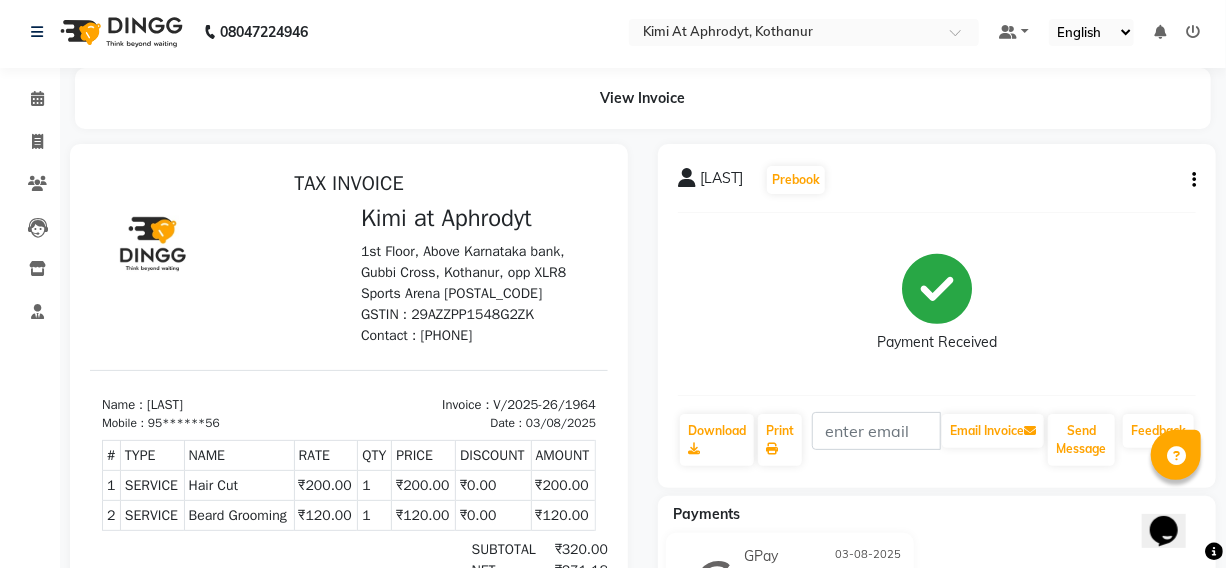 scroll, scrollTop: 0, scrollLeft: 0, axis: both 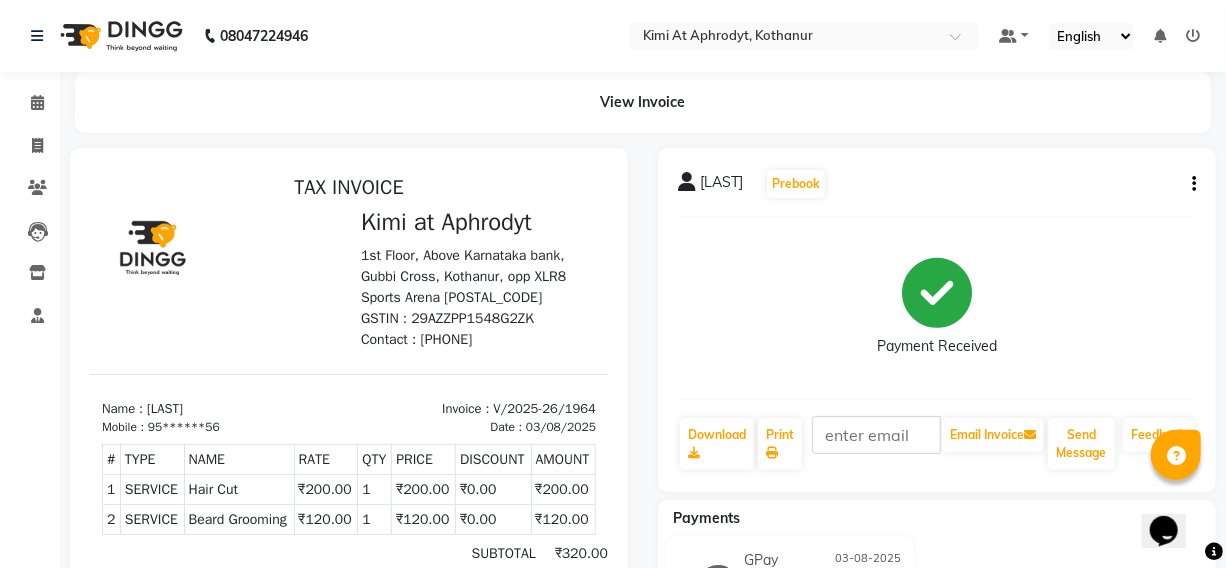 drag, startPoint x: 601, startPoint y: 102, endPoint x: 700, endPoint y: 115, distance: 99.849884 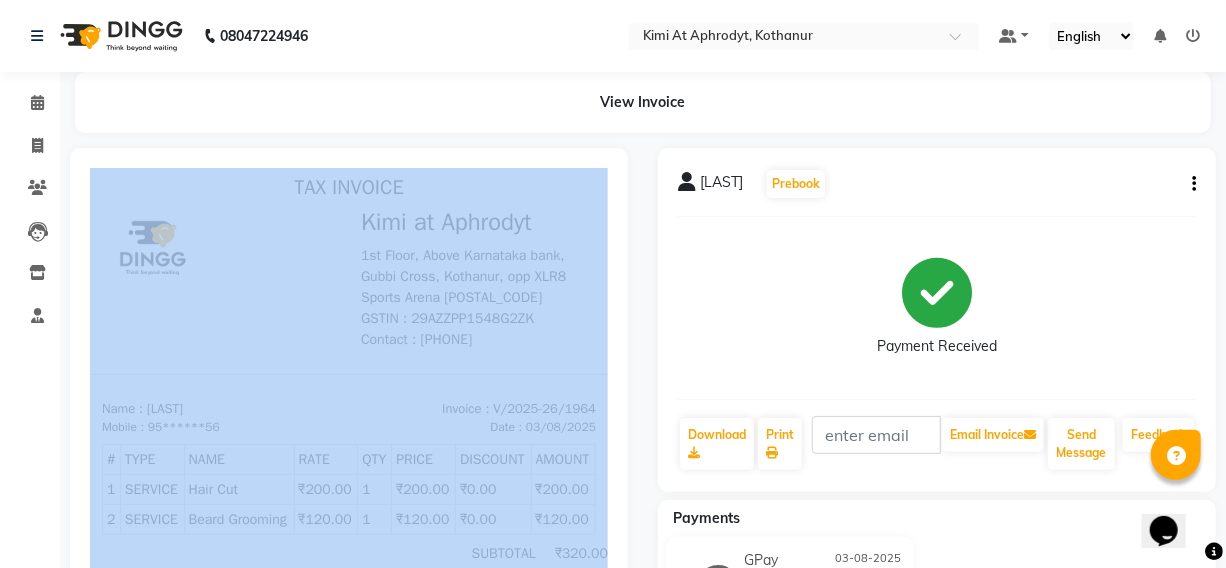 click at bounding box center [349, 451] 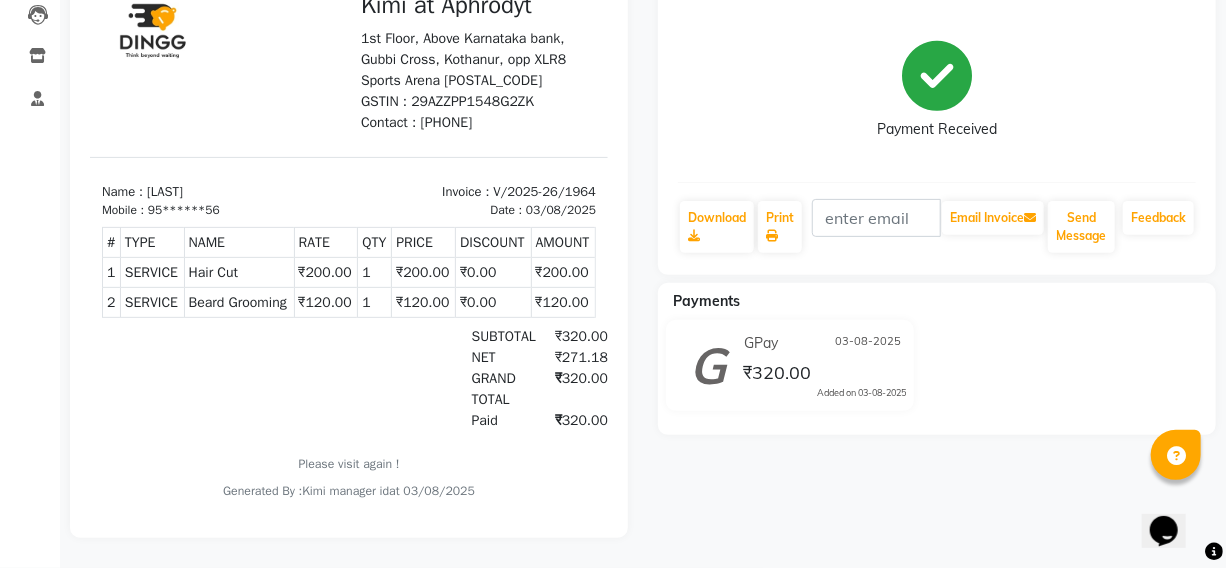 scroll, scrollTop: 16, scrollLeft: 0, axis: vertical 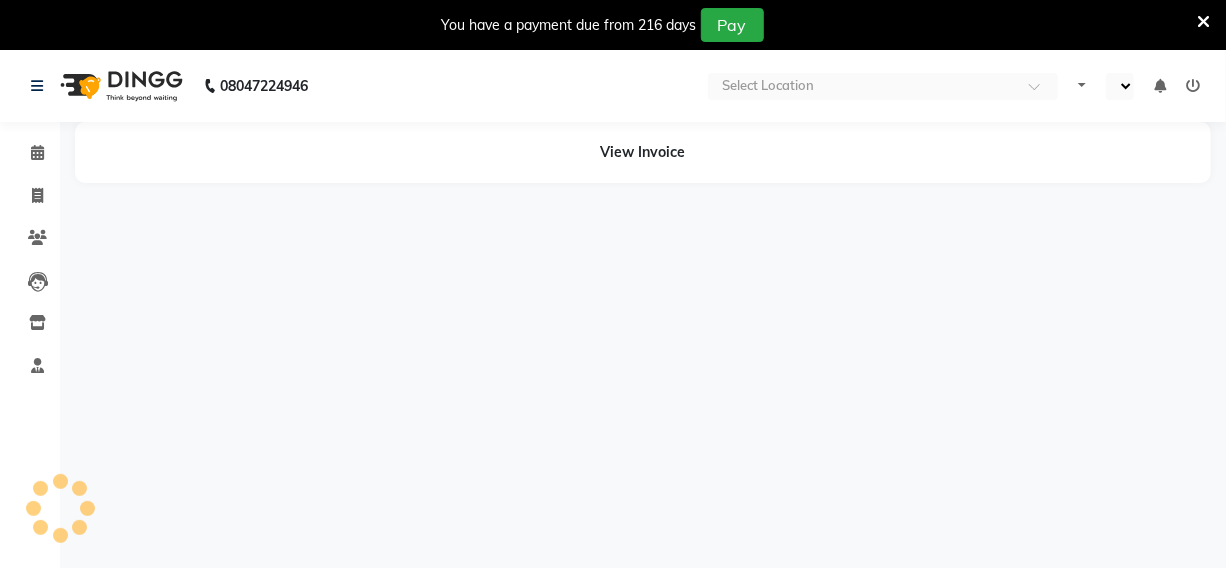 select on "en" 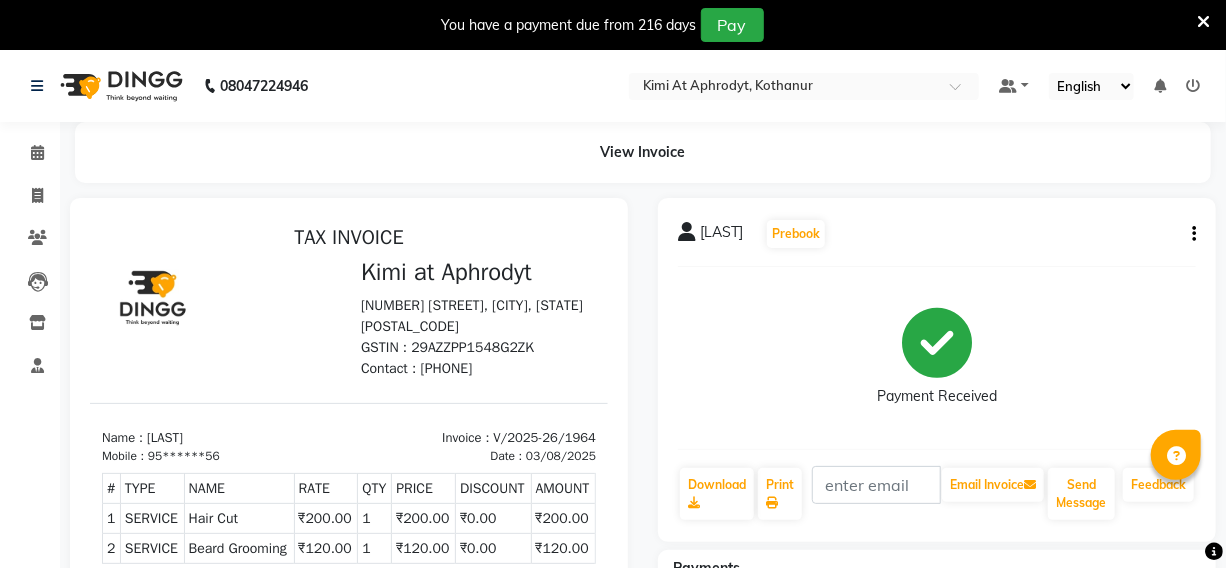 scroll, scrollTop: 0, scrollLeft: 0, axis: both 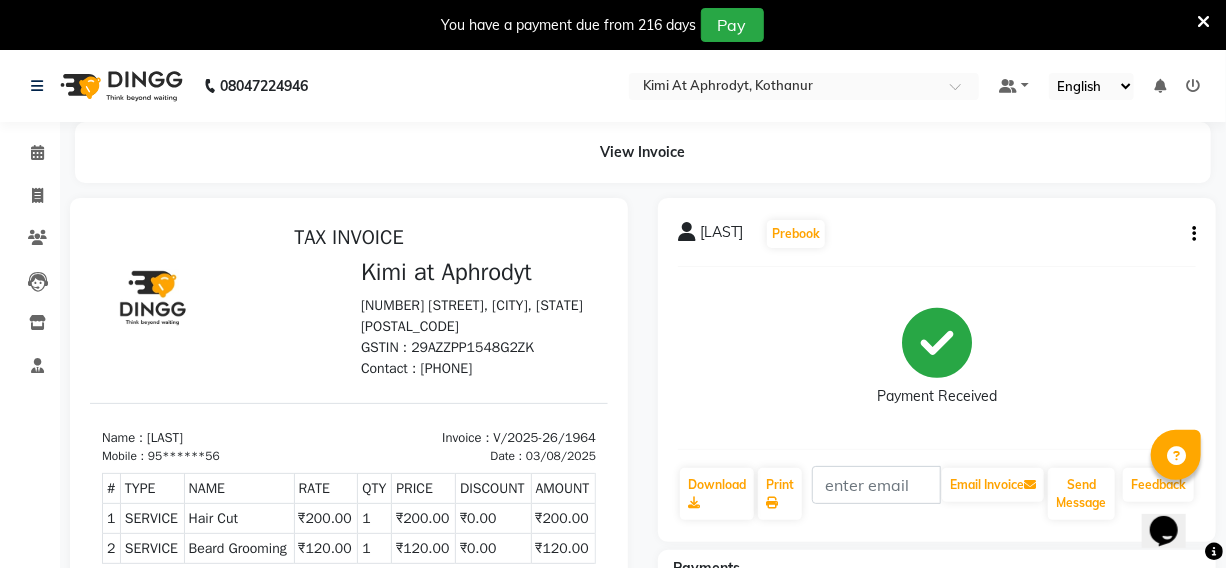 click at bounding box center (1203, 22) 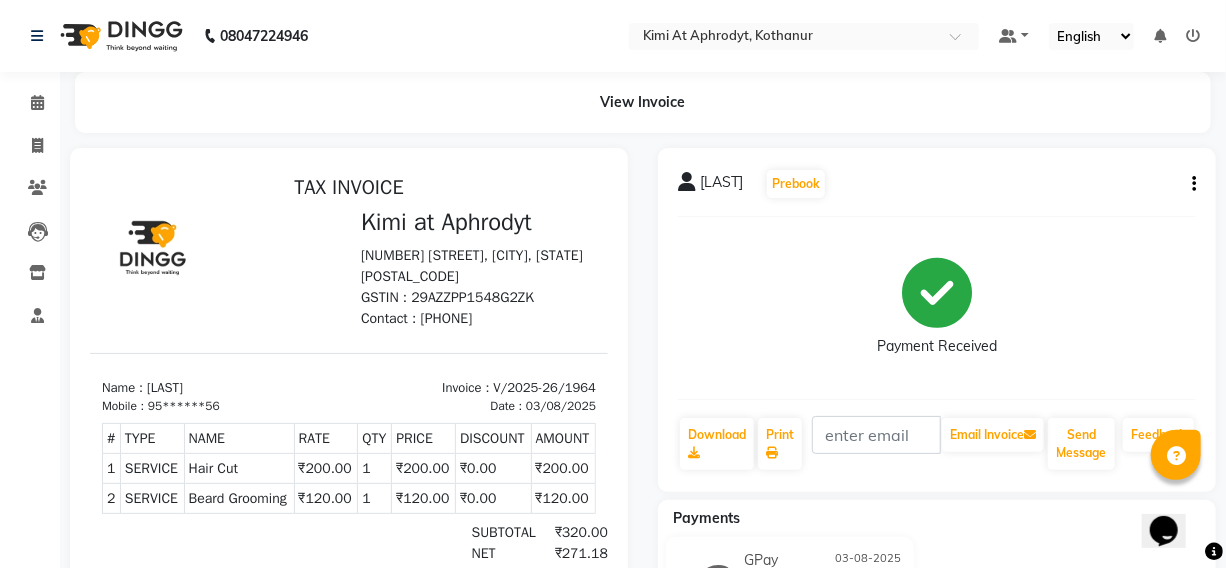 click at bounding box center (1193, 36) 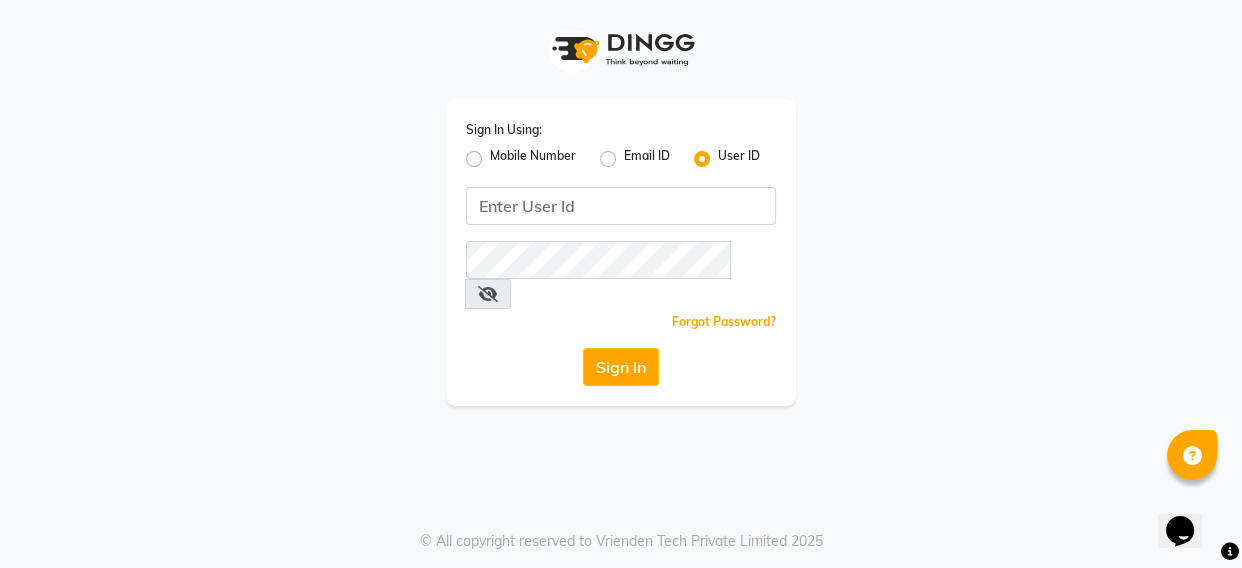 click on "Mobile Number" 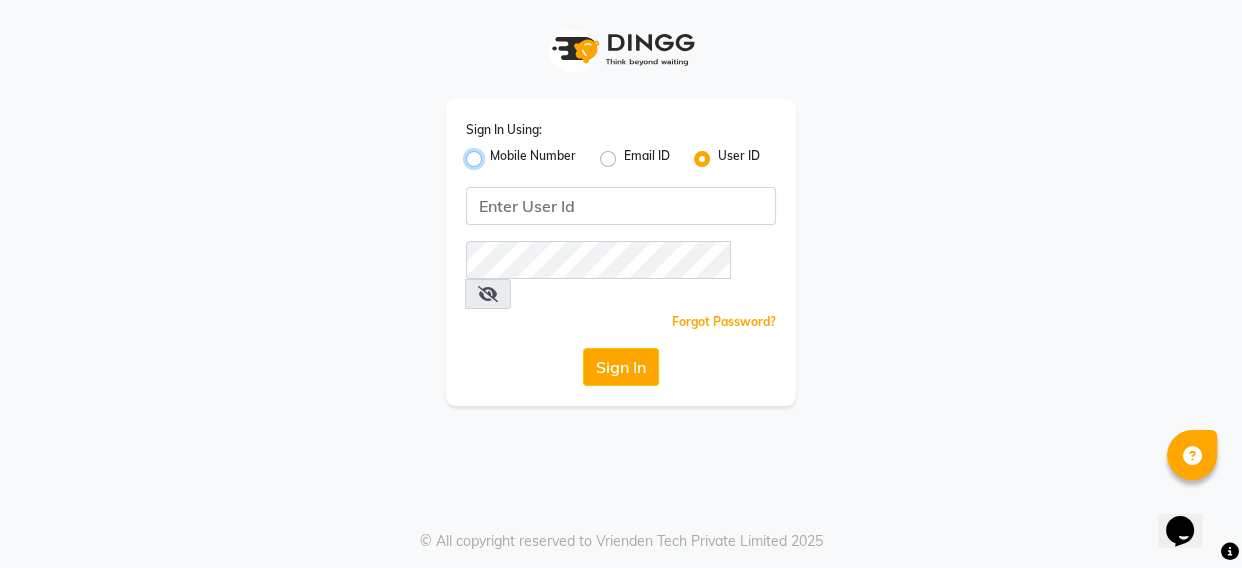 click on "Mobile Number" at bounding box center (496, 153) 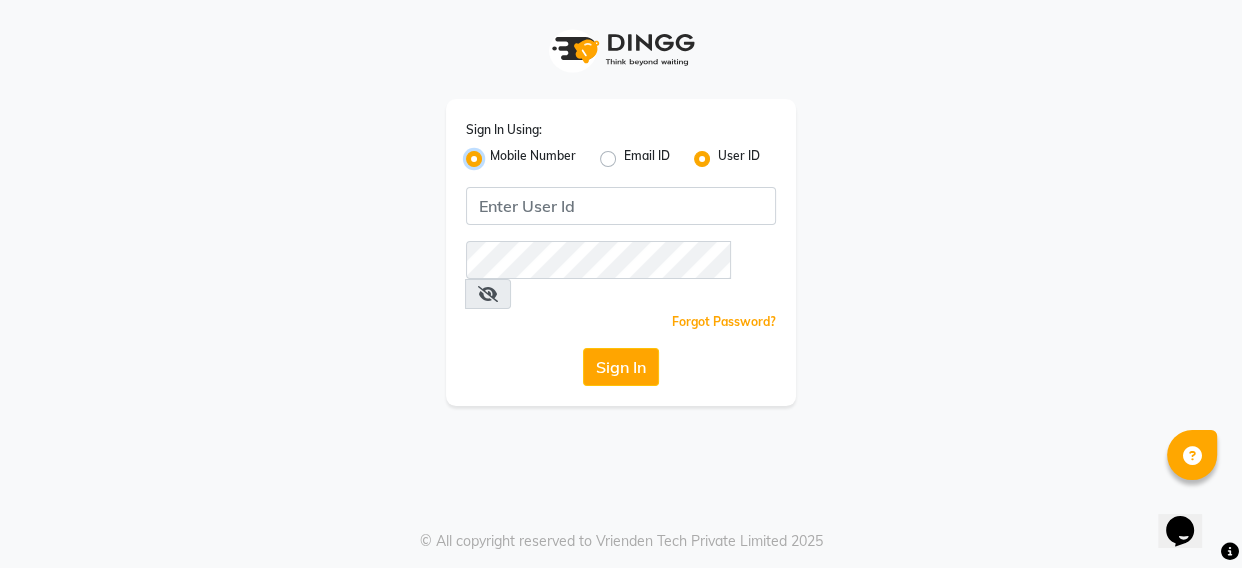radio on "false" 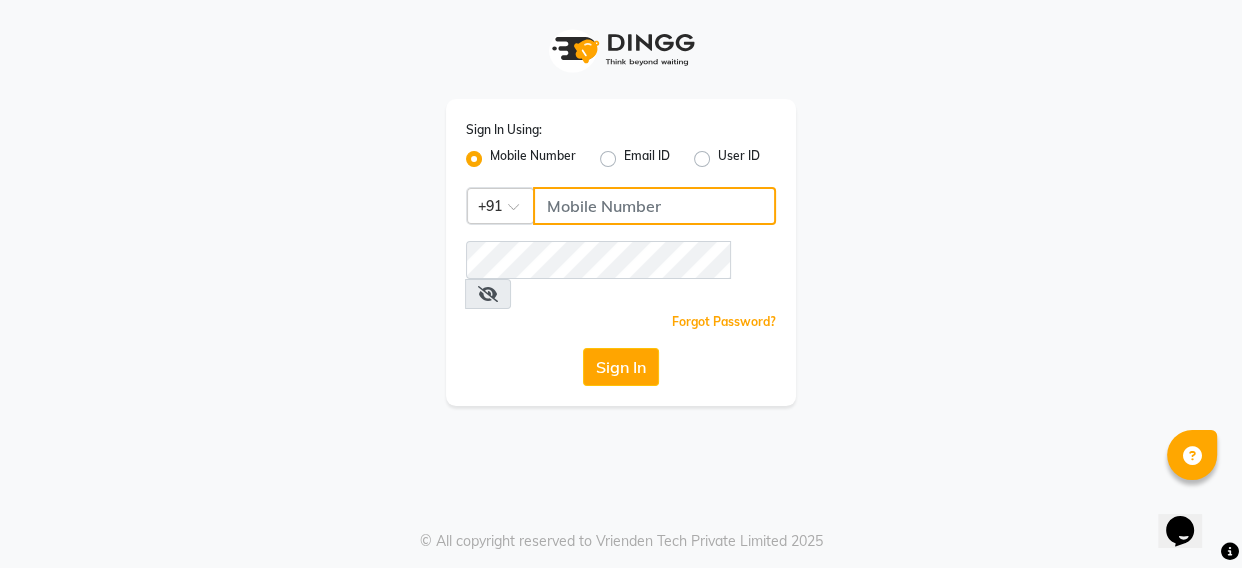 click 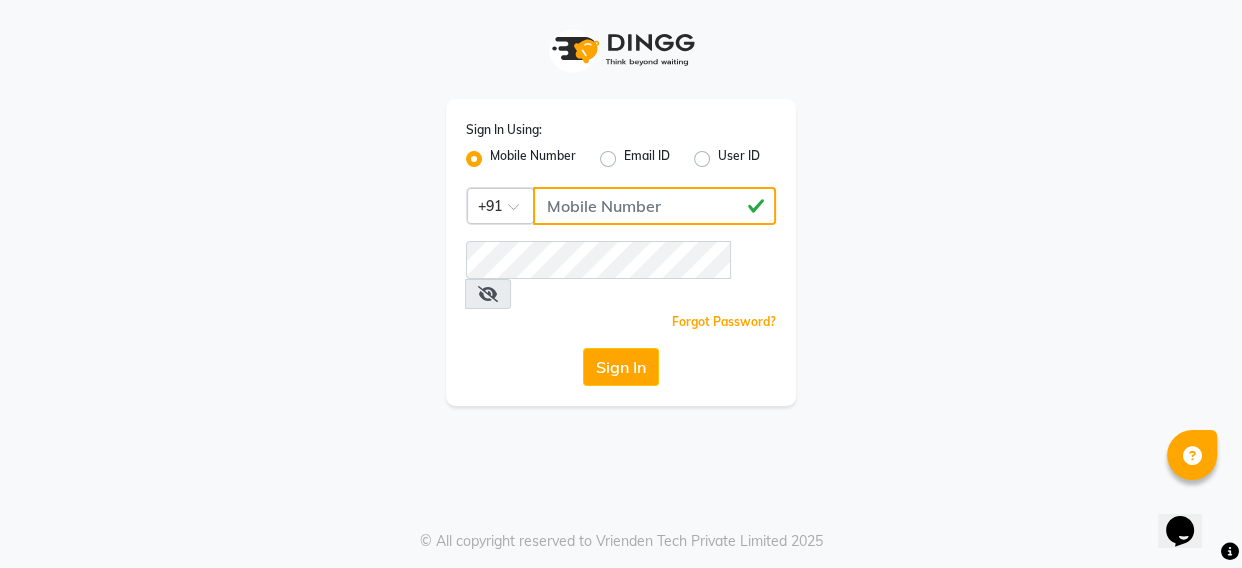 type on "9916586210" 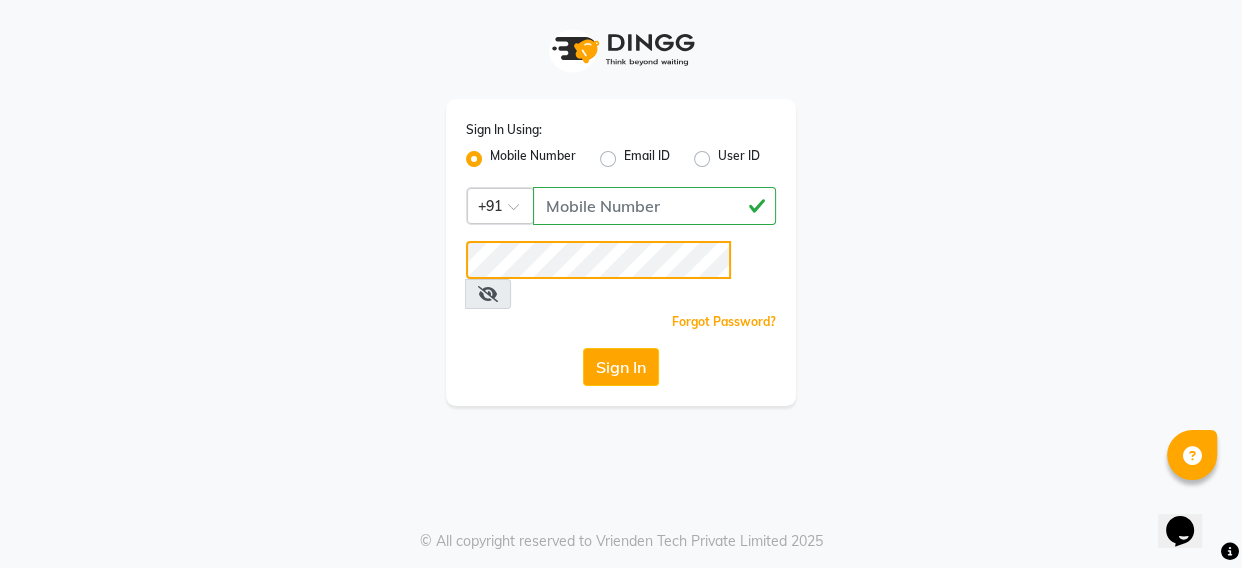 click on "Sign In" 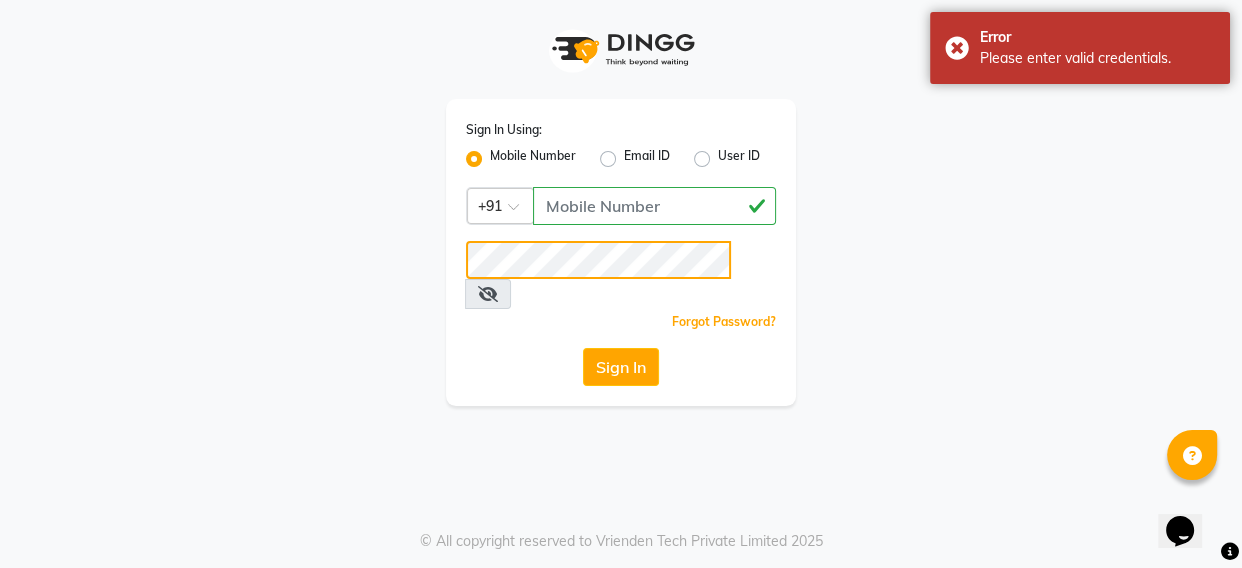 click on "Sign In" 